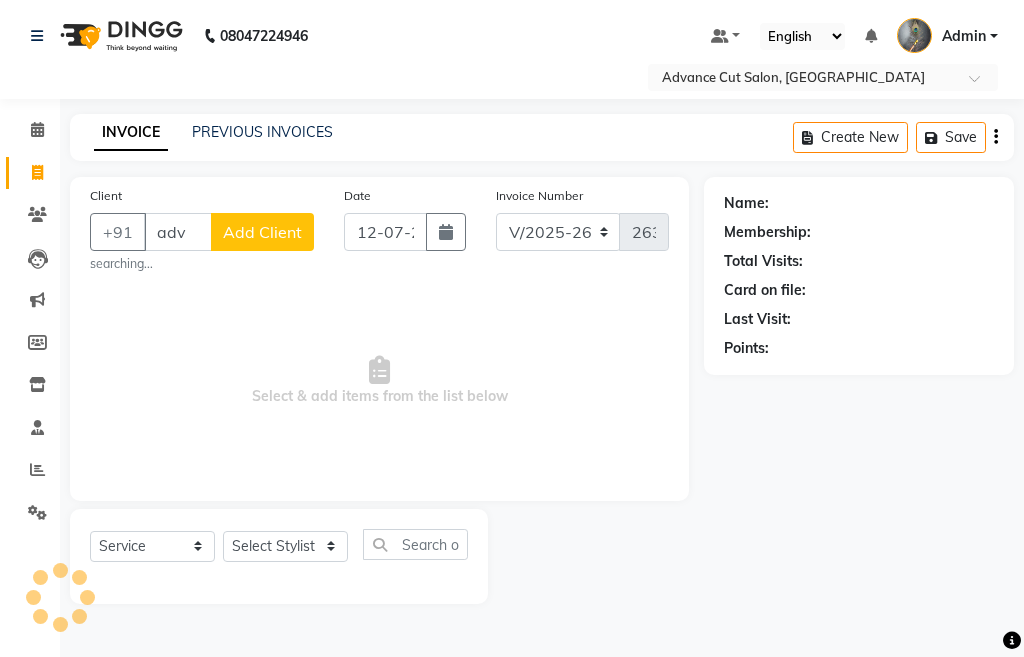 select on "4939" 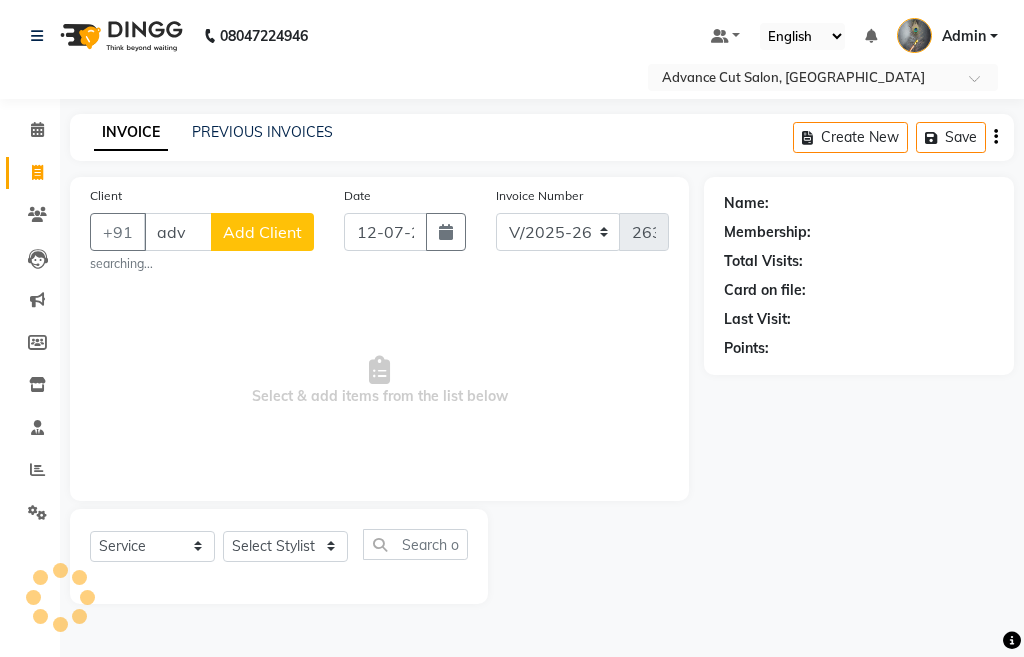 scroll, scrollTop: 0, scrollLeft: 0, axis: both 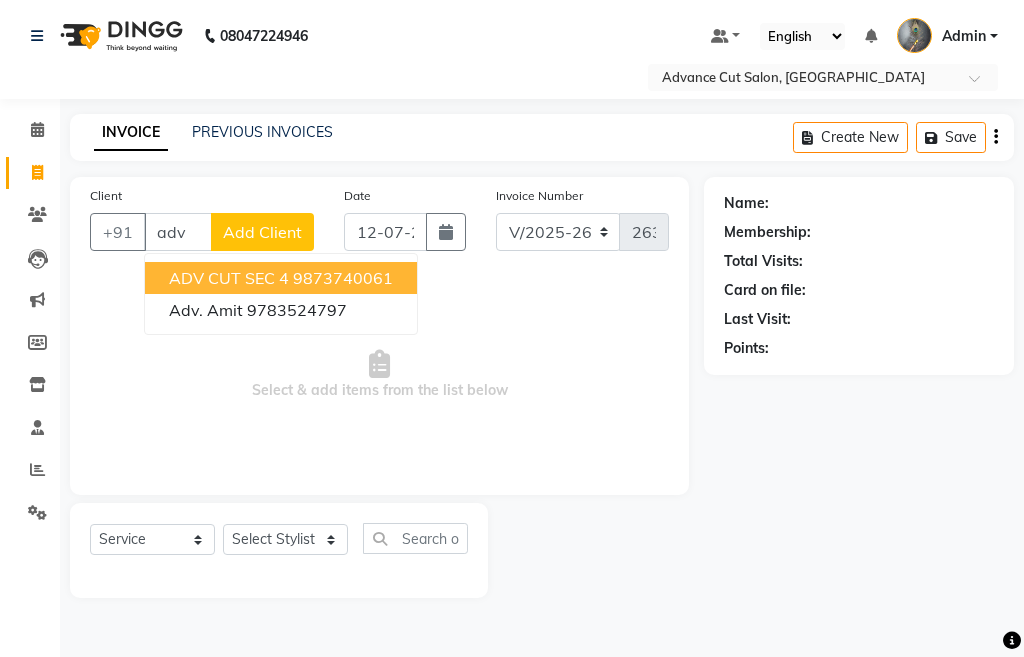 drag, startPoint x: 147, startPoint y: 267, endPoint x: 179, endPoint y: 276, distance: 33.24154 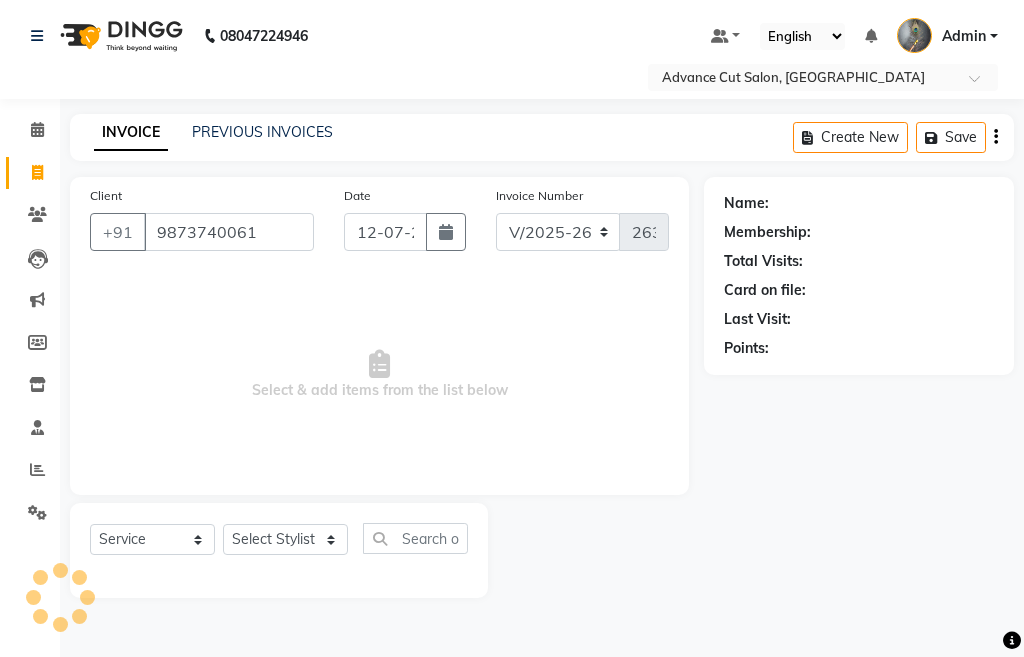 type on "9873740061" 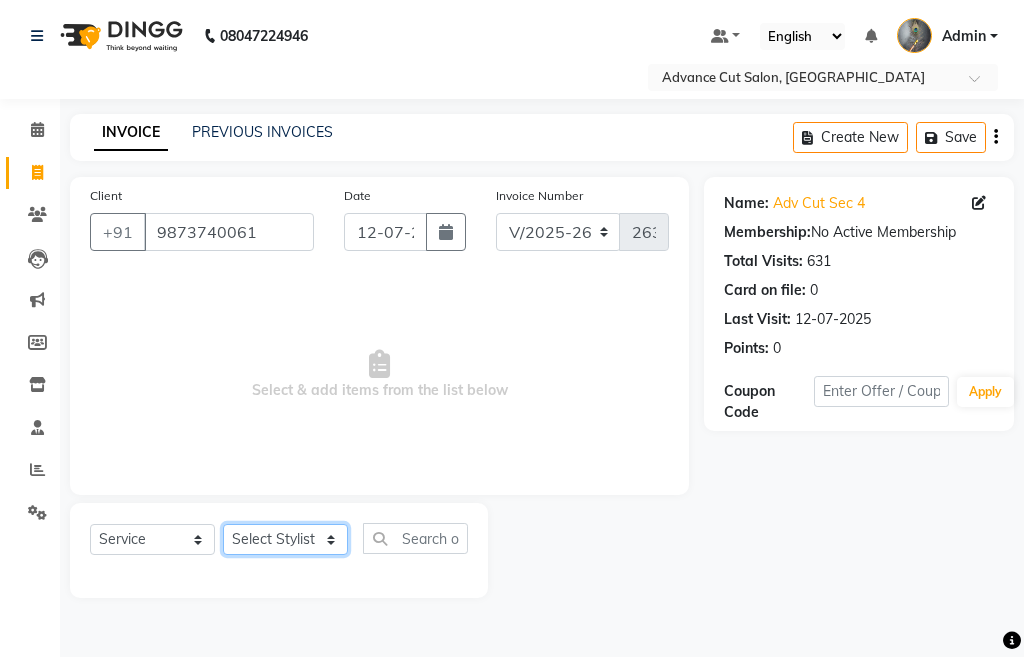 click on "Select Stylist Admin chahit COUNTOR gourav hardeep mamta manisha MONISH navi NOSHAD ALI purvi sachin shatnam sunny tip" 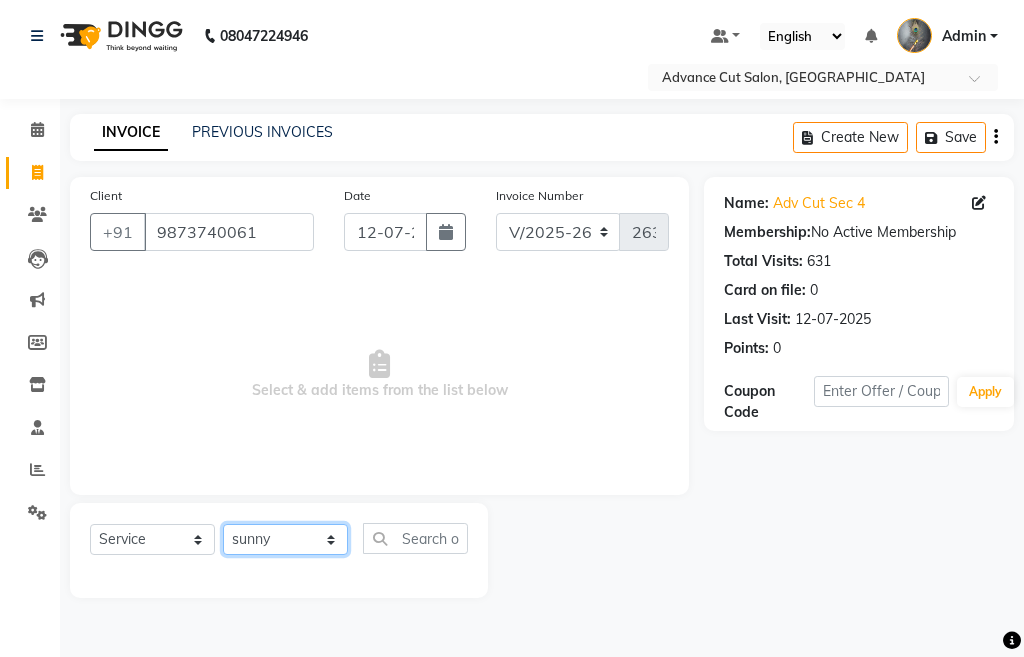 click on "Select Stylist Admin chahit COUNTOR gourav hardeep mamta manisha MONISH navi NOSHAD ALI purvi sachin shatnam sunny tip" 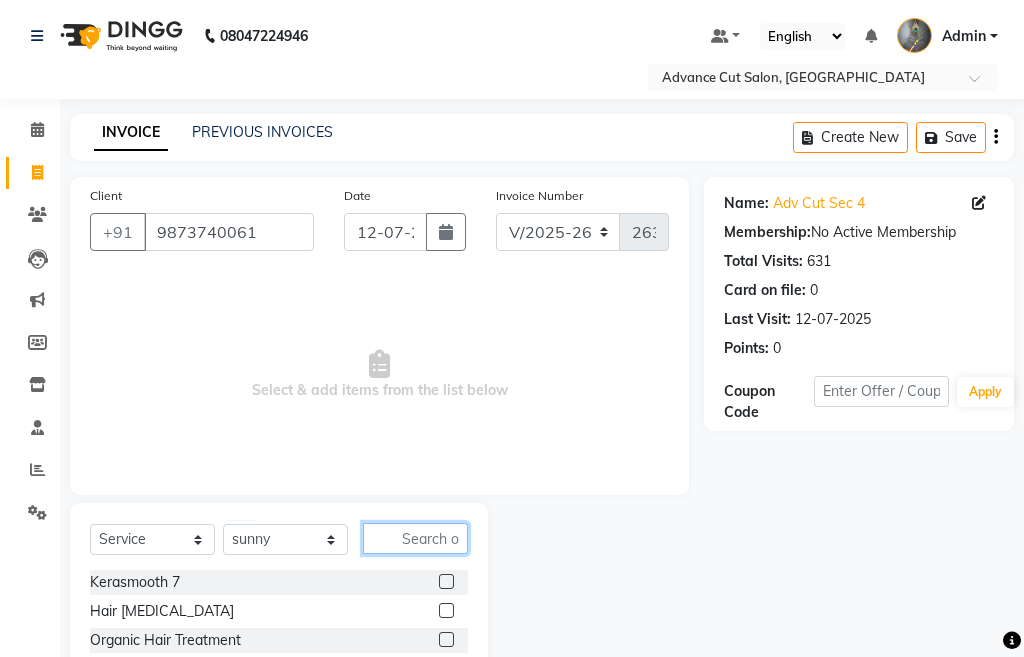click 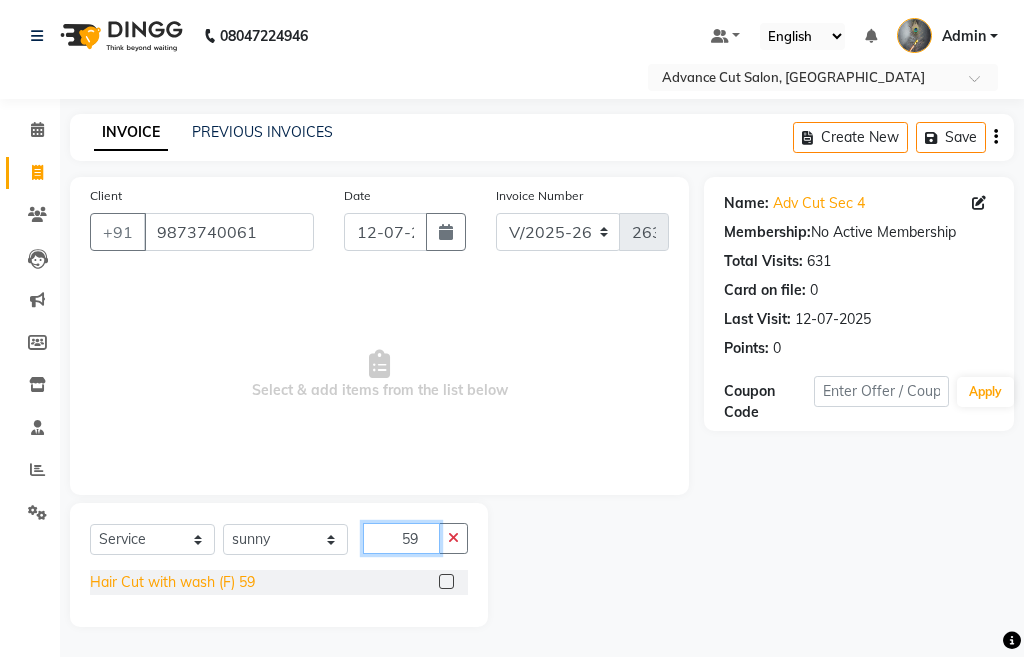 type on "59" 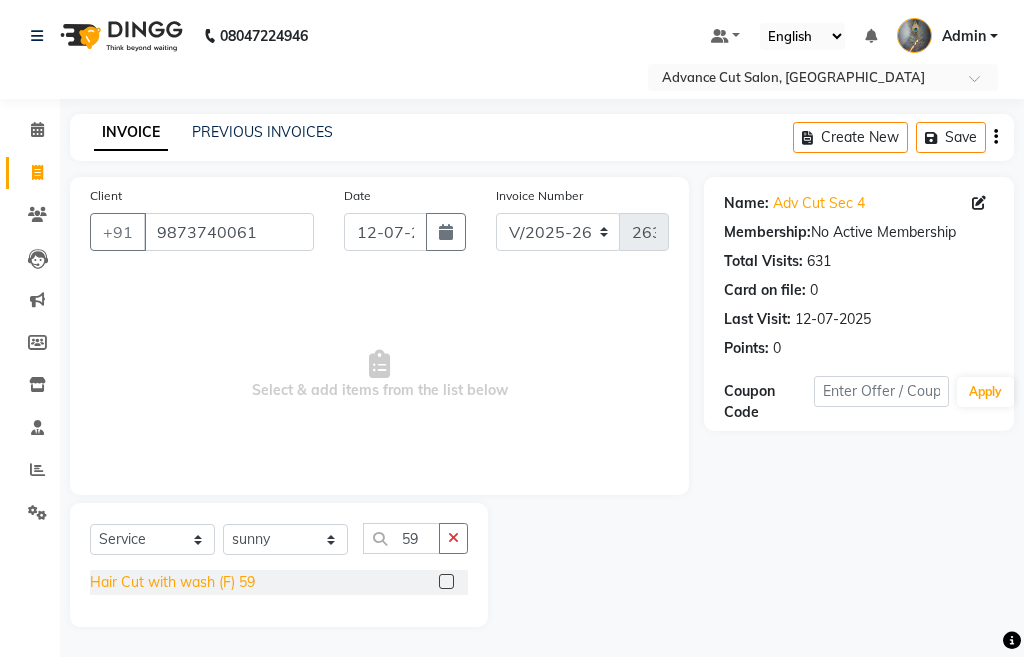 click on "Hair Cut with wash (F) 59" 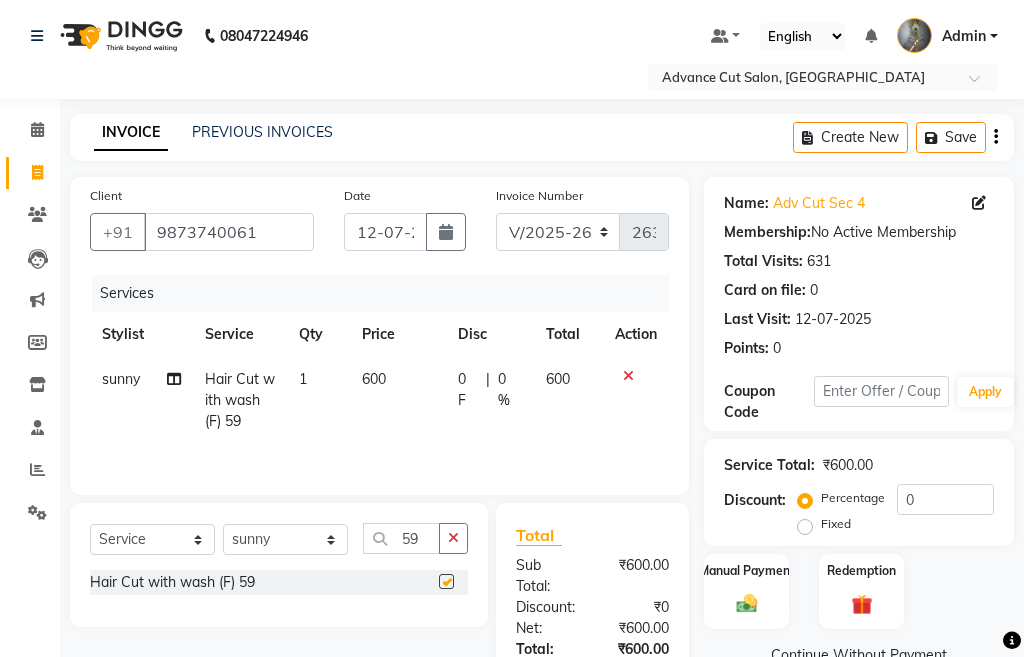 checkbox on "false" 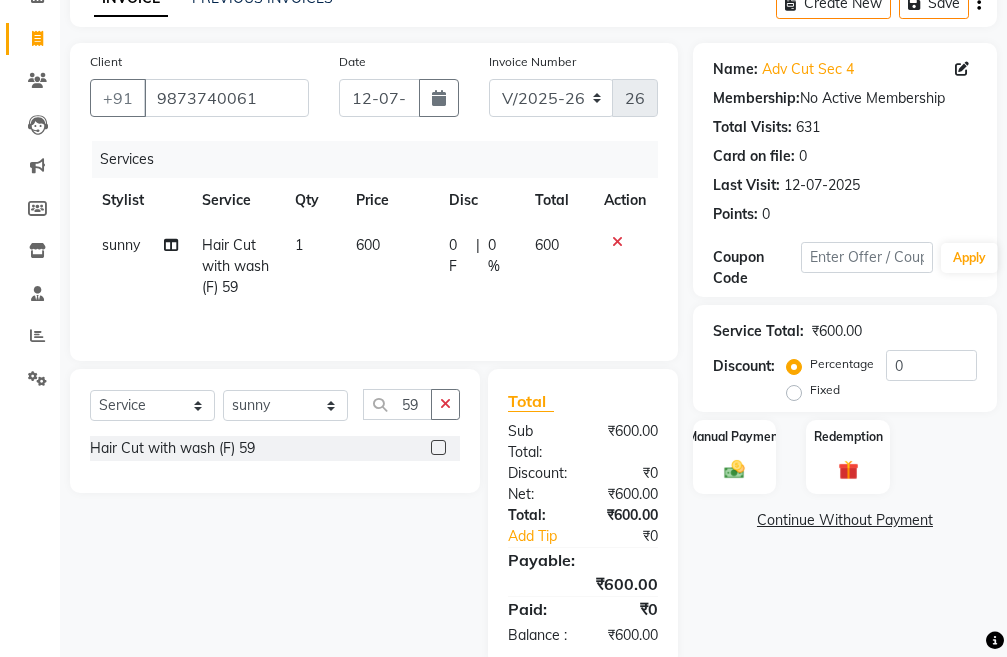 scroll, scrollTop: 196, scrollLeft: 0, axis: vertical 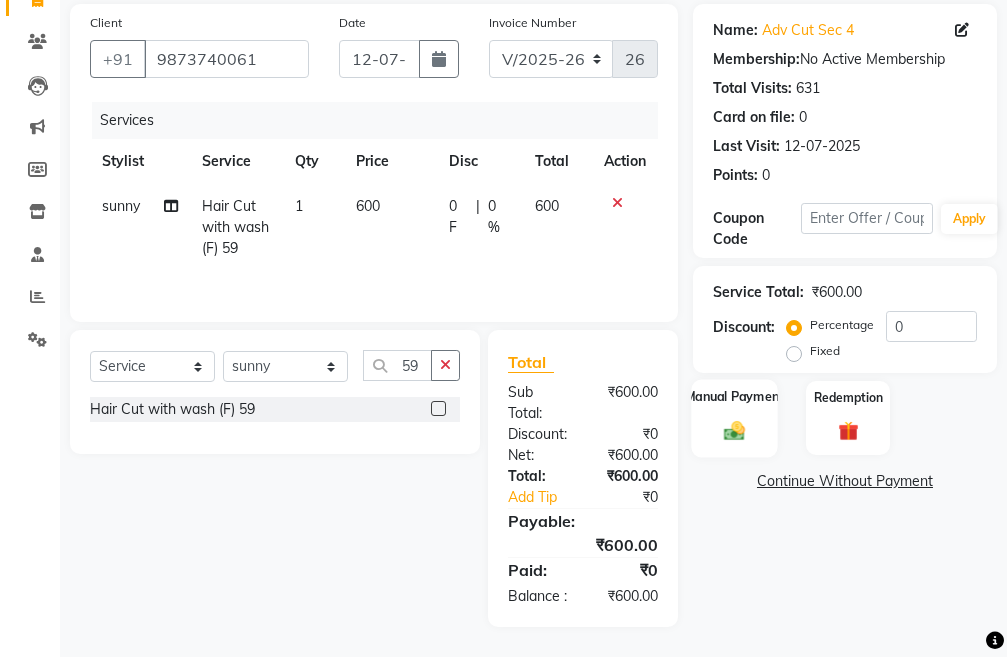 click 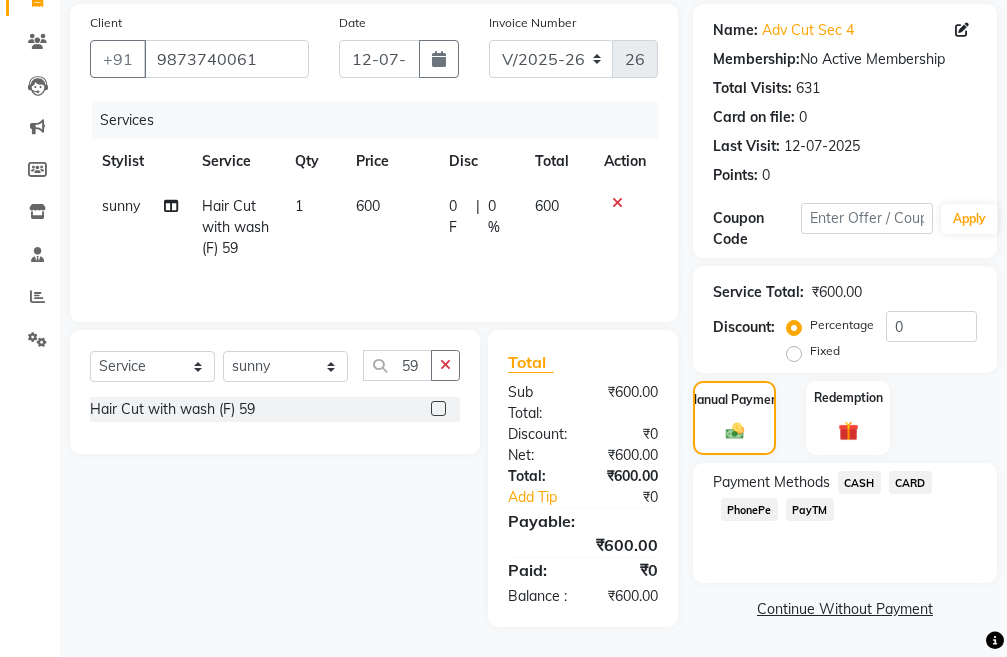 click on "PayTM" 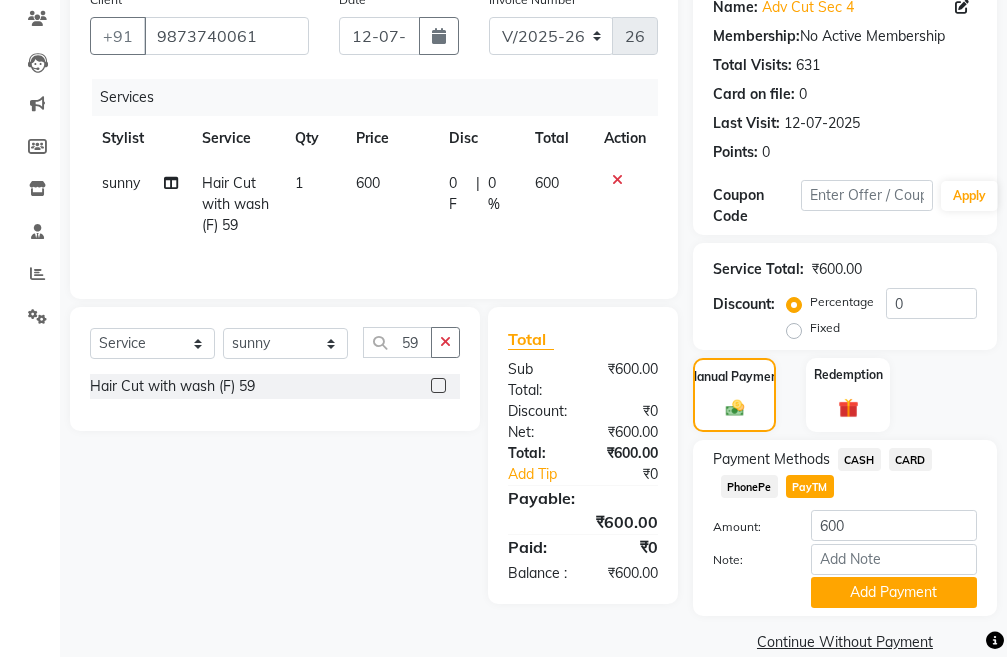 click on "Payment Methods  CASH   CARD   PhonePe   PayTM  Amount: 600 Note: Add Payment" 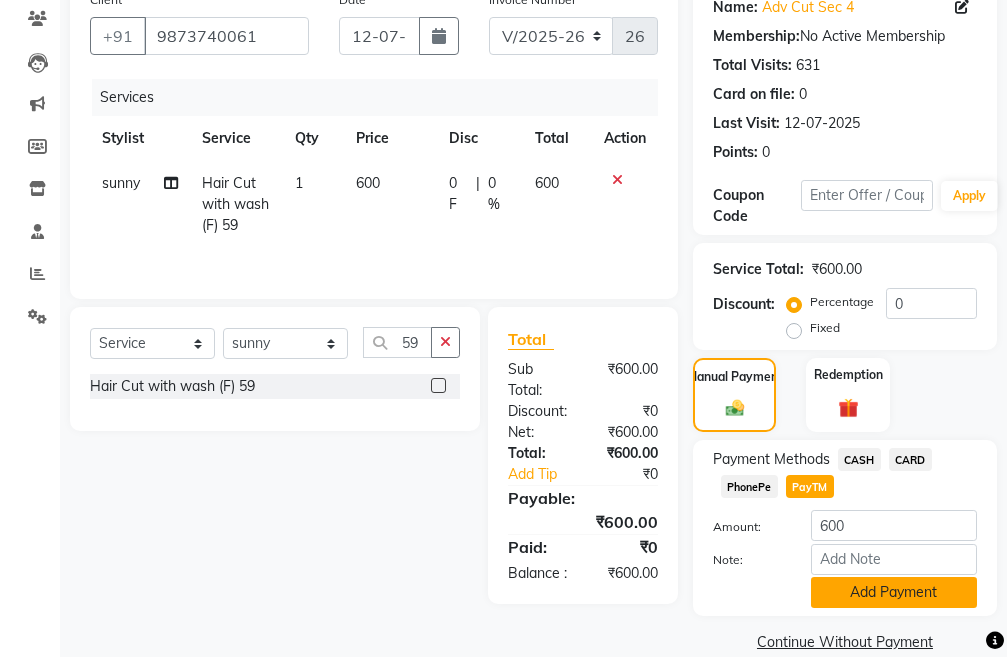 click on "Add Payment" 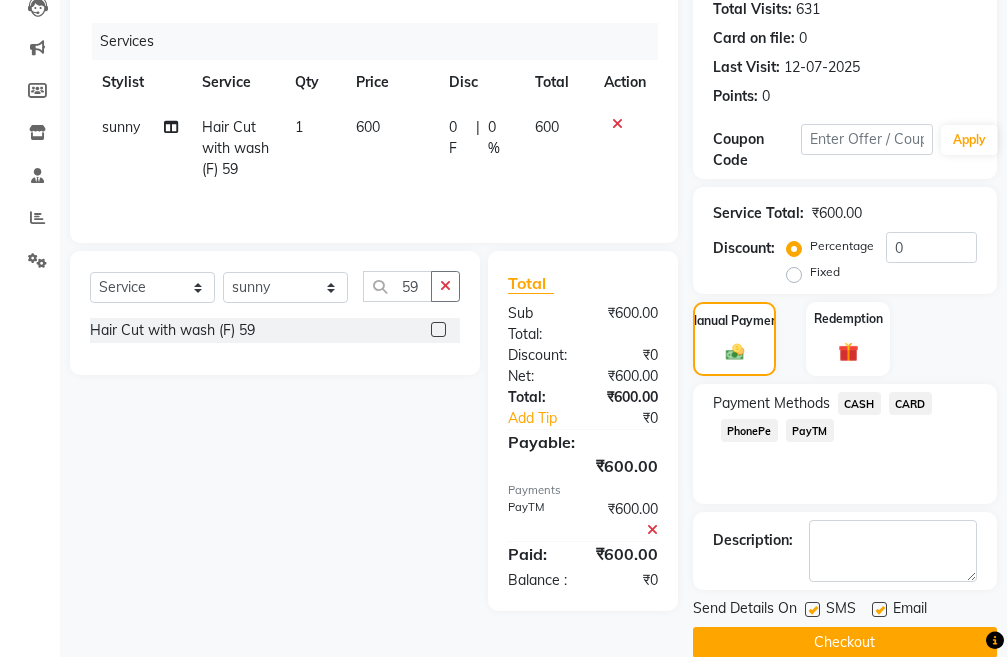 scroll, scrollTop: 283, scrollLeft: 0, axis: vertical 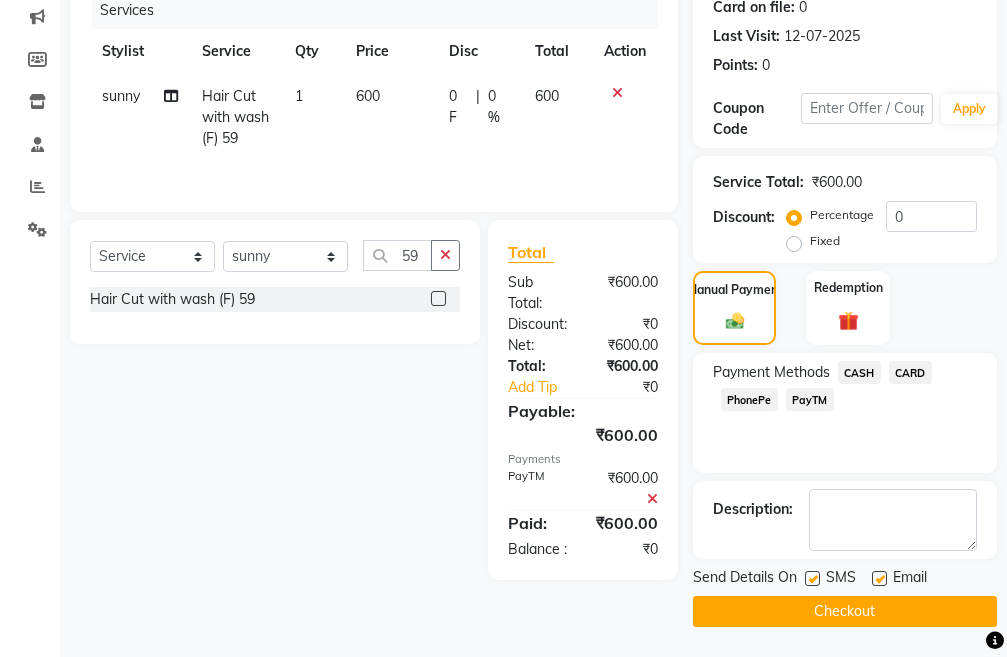 click on "Checkout" 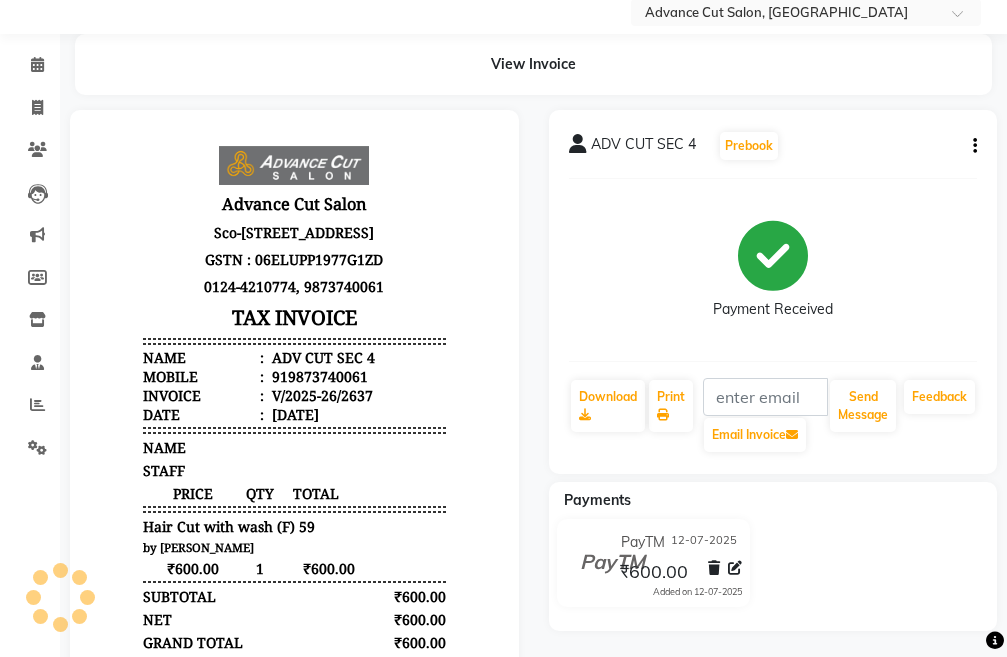 scroll, scrollTop: 100, scrollLeft: 0, axis: vertical 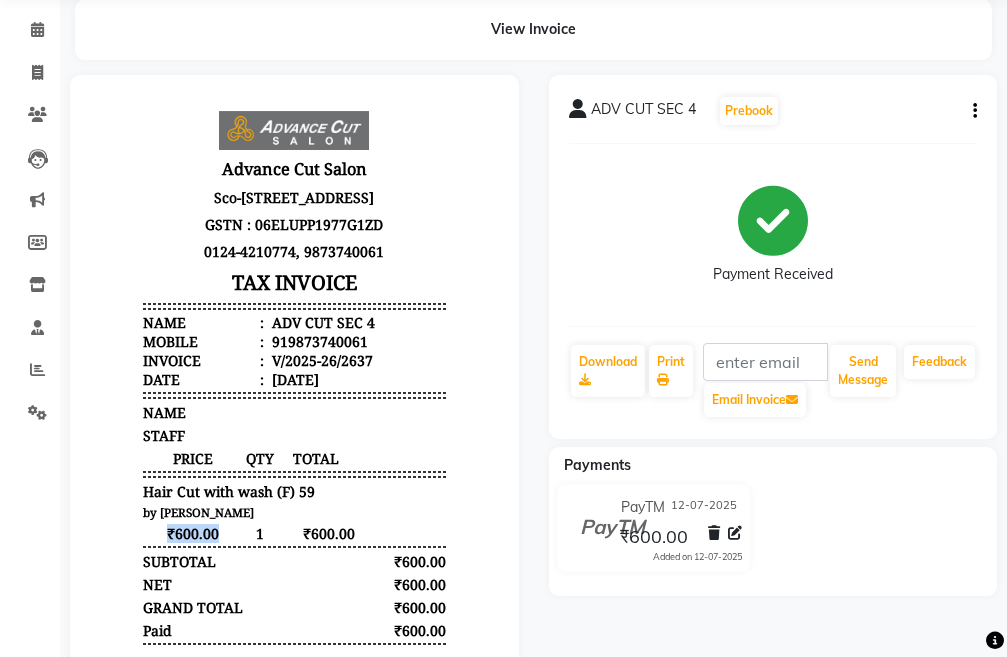 drag, startPoint x: 136, startPoint y: 538, endPoint x: 198, endPoint y: 532, distance: 62.289646 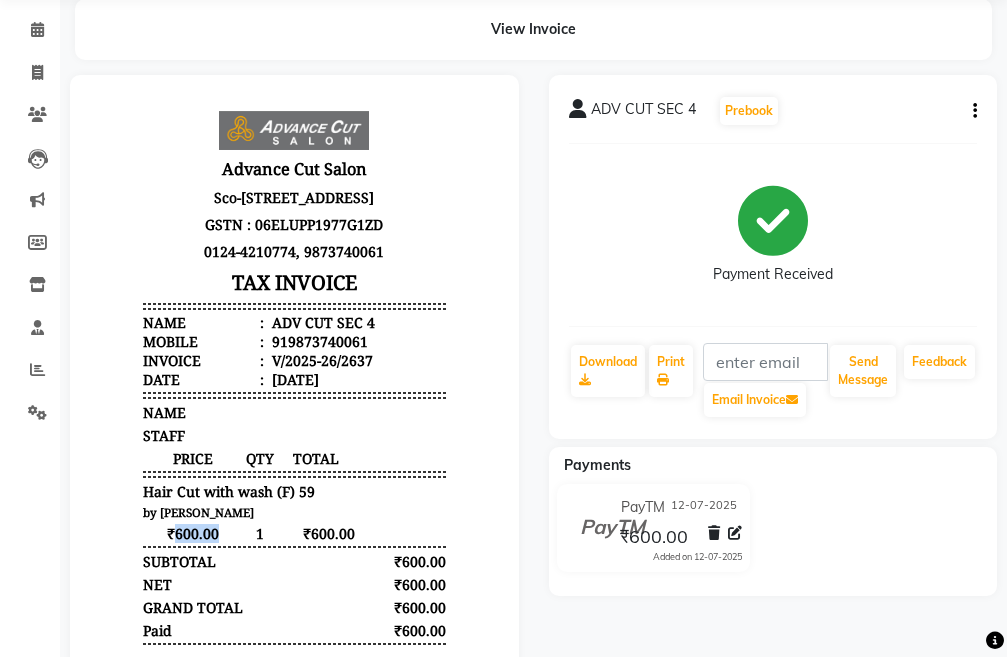 drag, startPoint x: 201, startPoint y: 537, endPoint x: 159, endPoint y: 530, distance: 42.579338 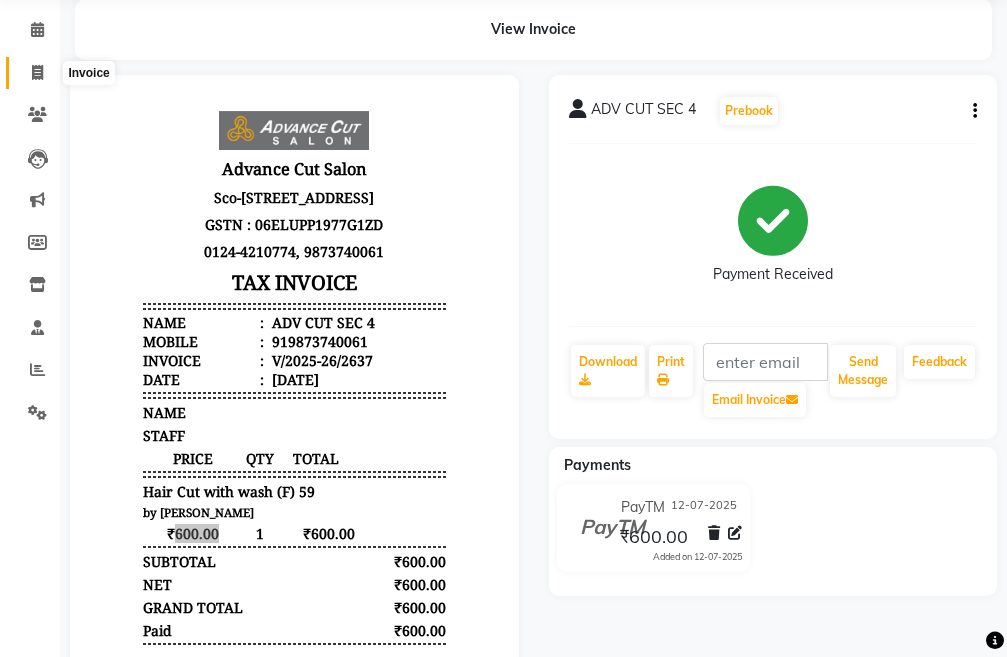 click 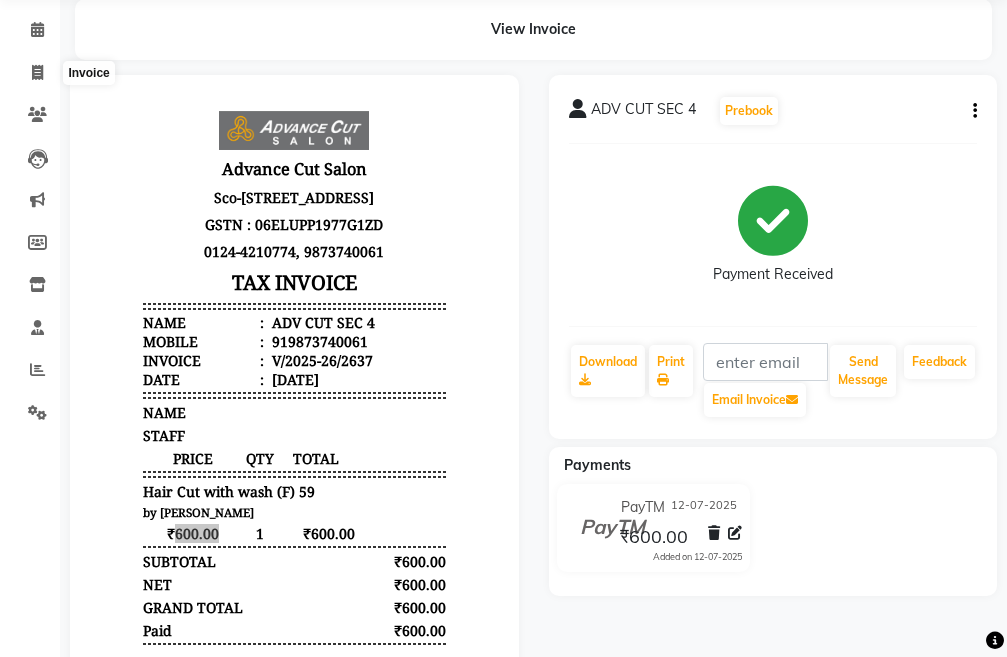 select on "service" 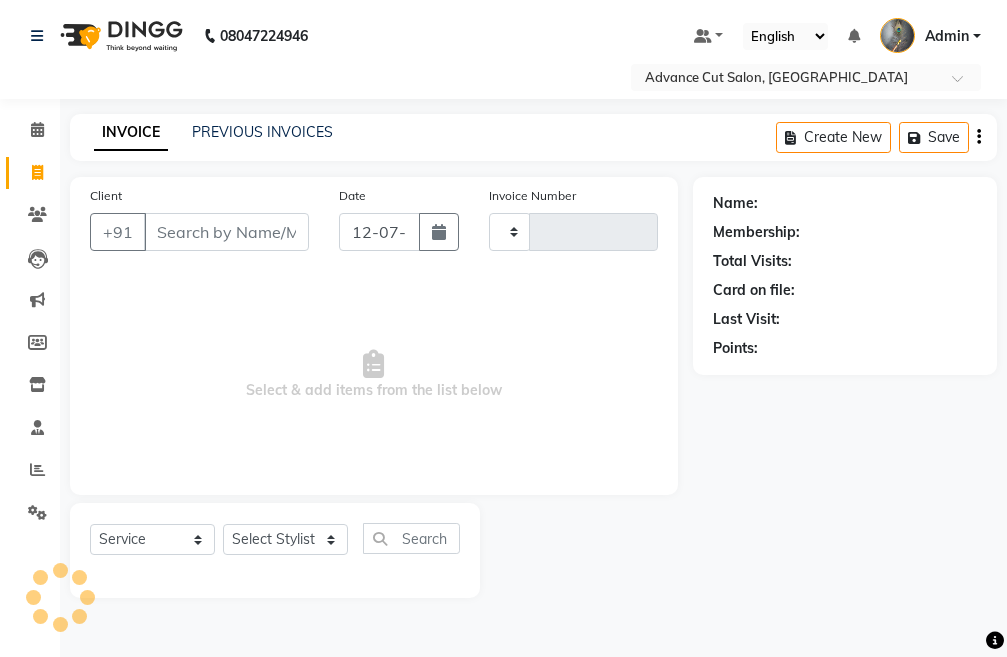 scroll, scrollTop: 0, scrollLeft: 0, axis: both 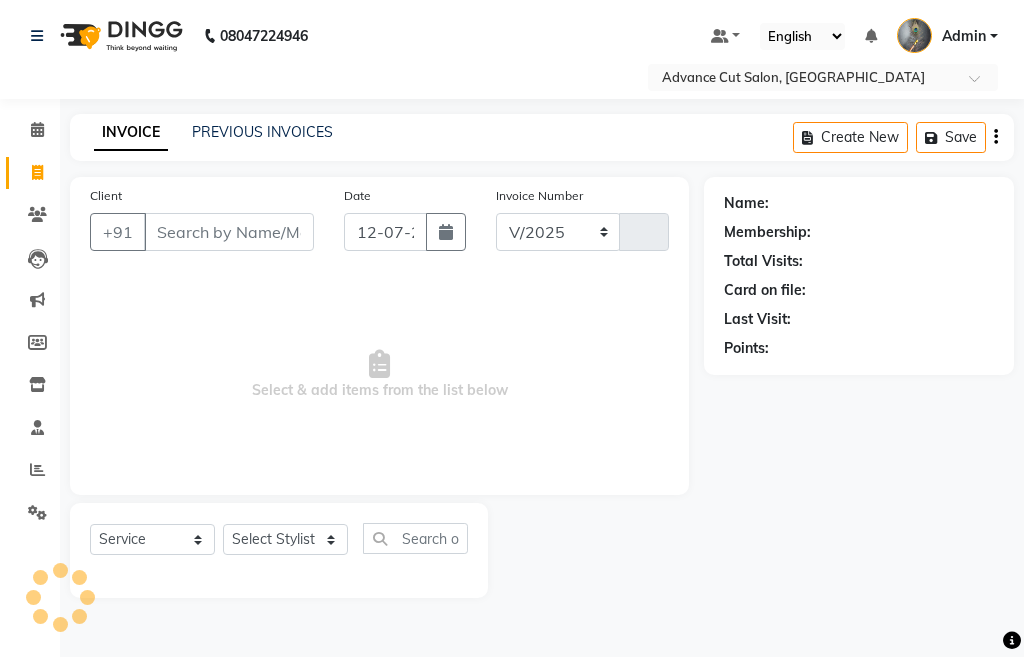 select on "4939" 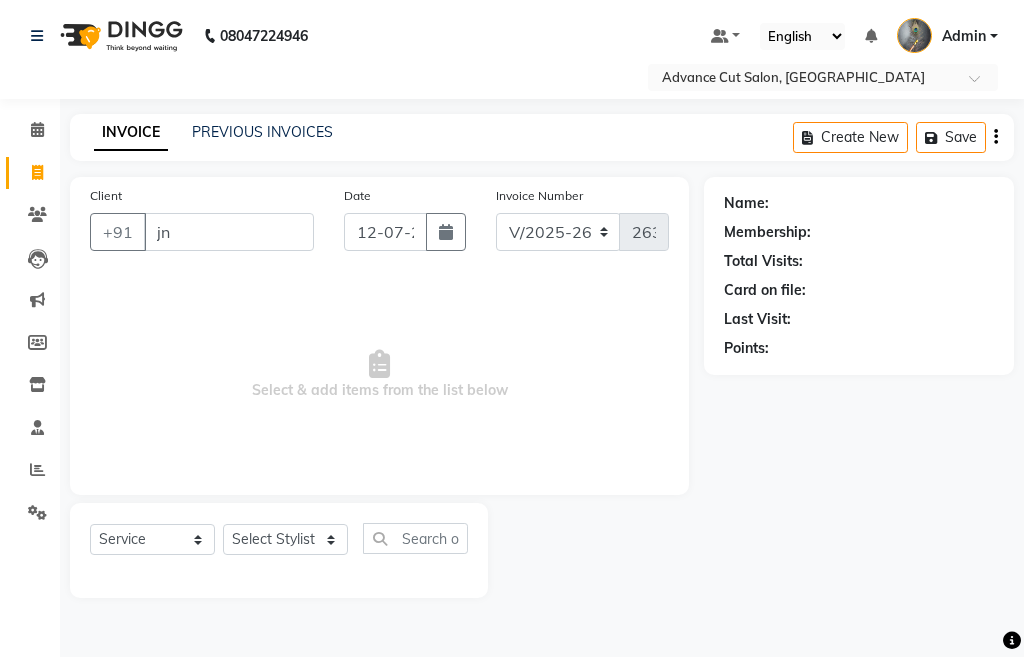 type on "j" 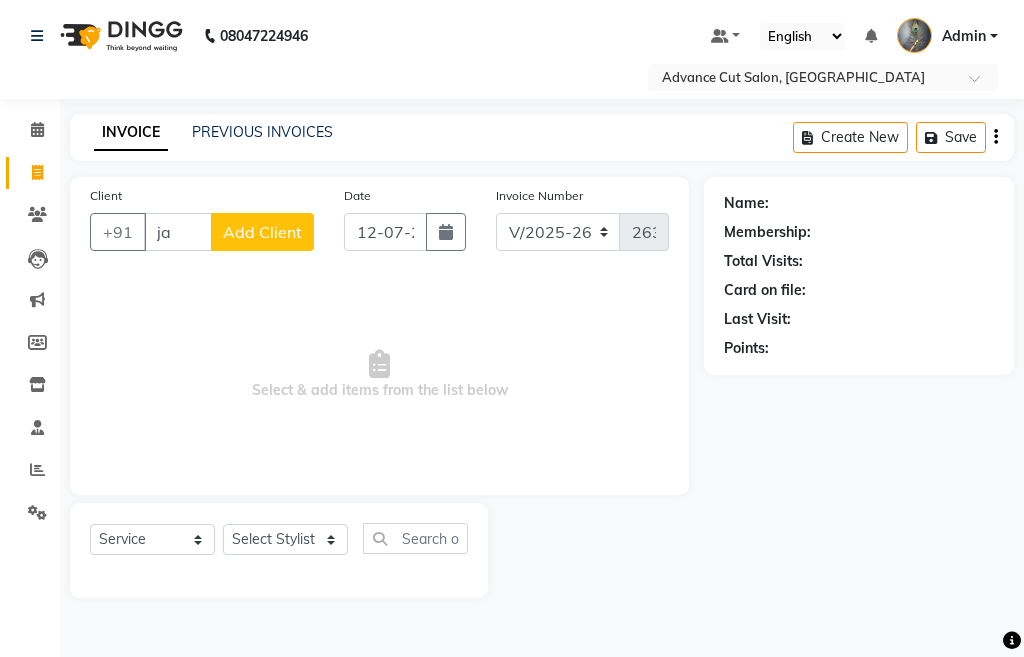type on "j" 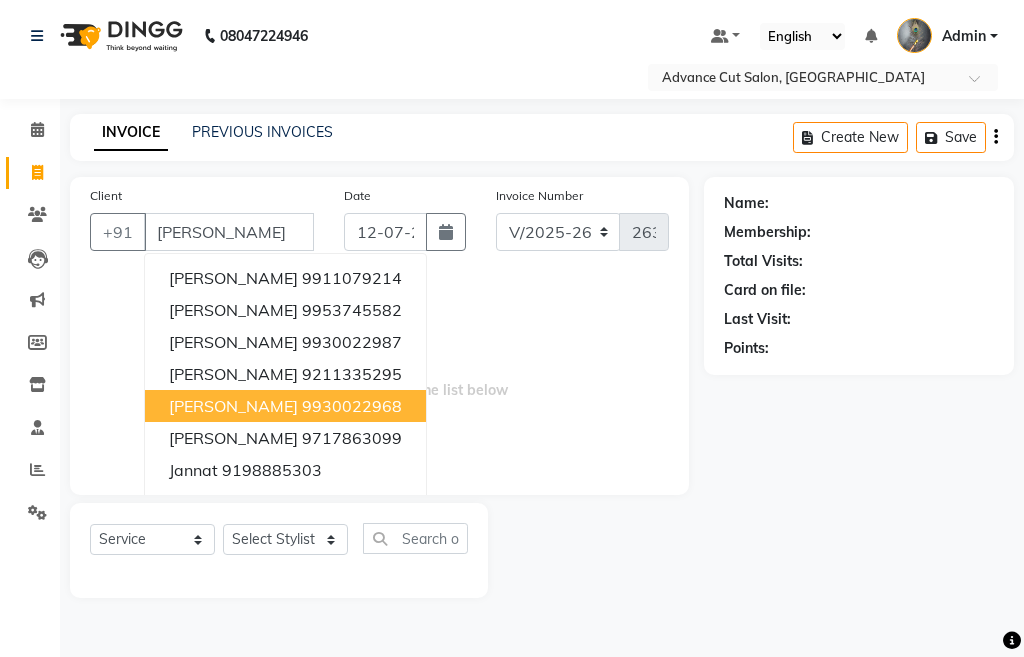 type on "J" 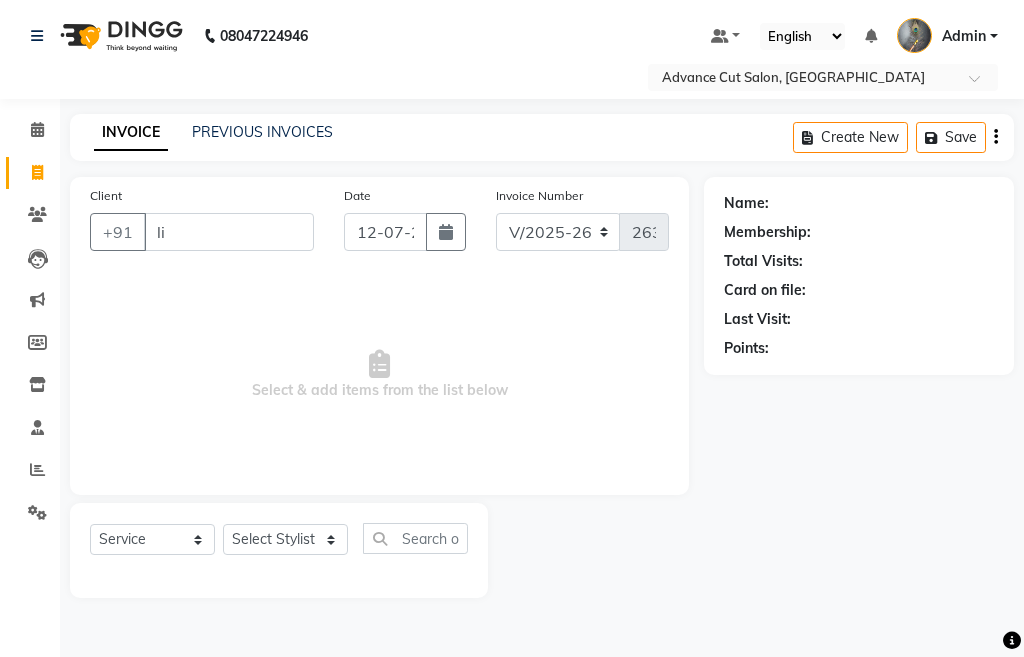 type on "l" 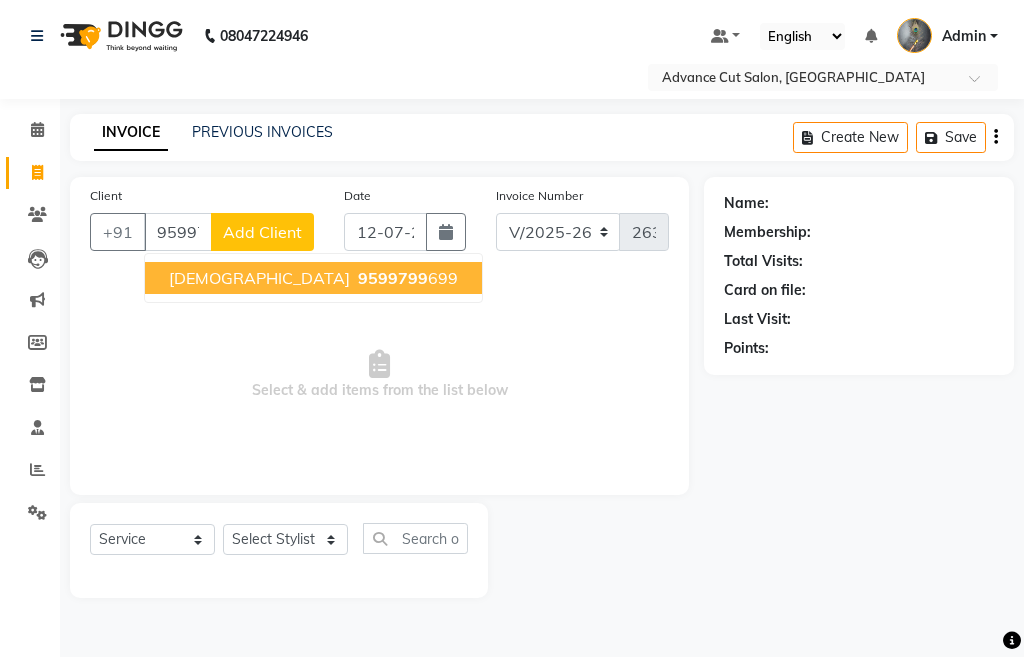 click on "jainali" at bounding box center [259, 278] 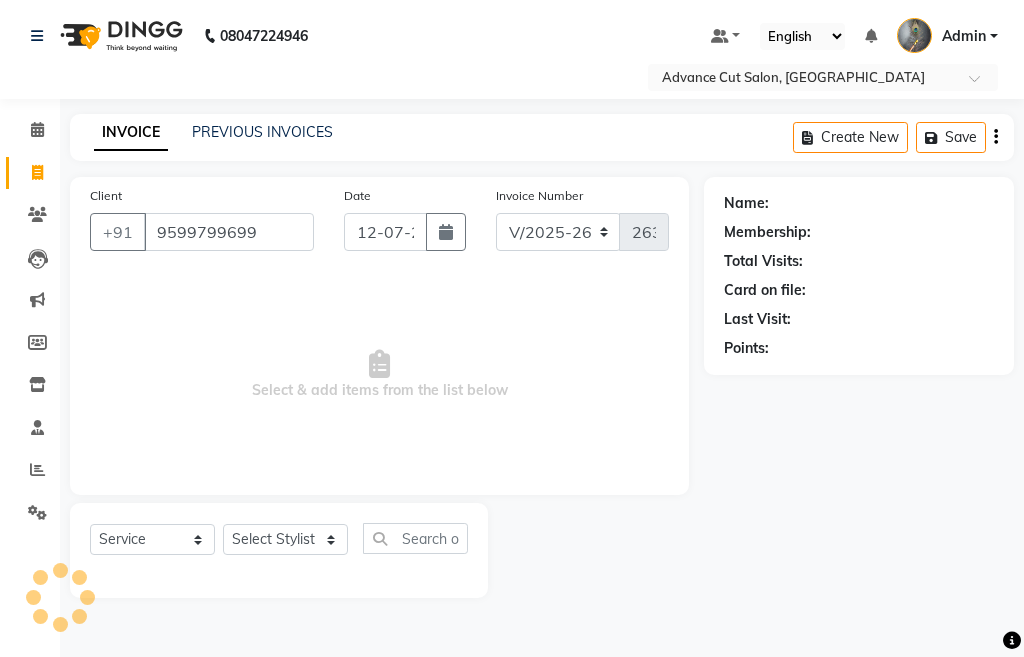 type on "9599799699" 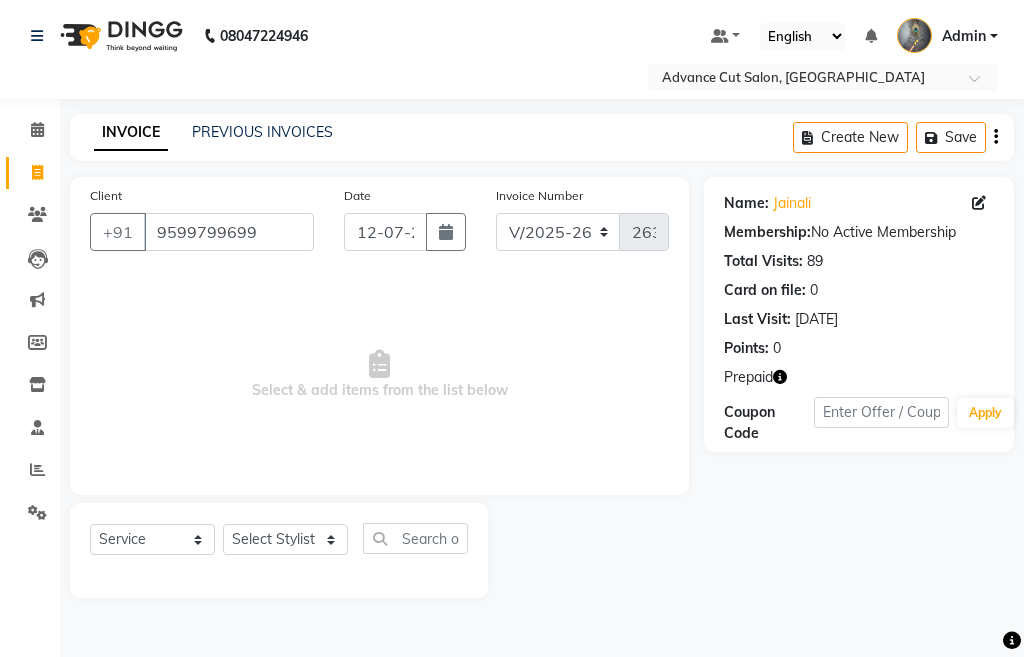 click 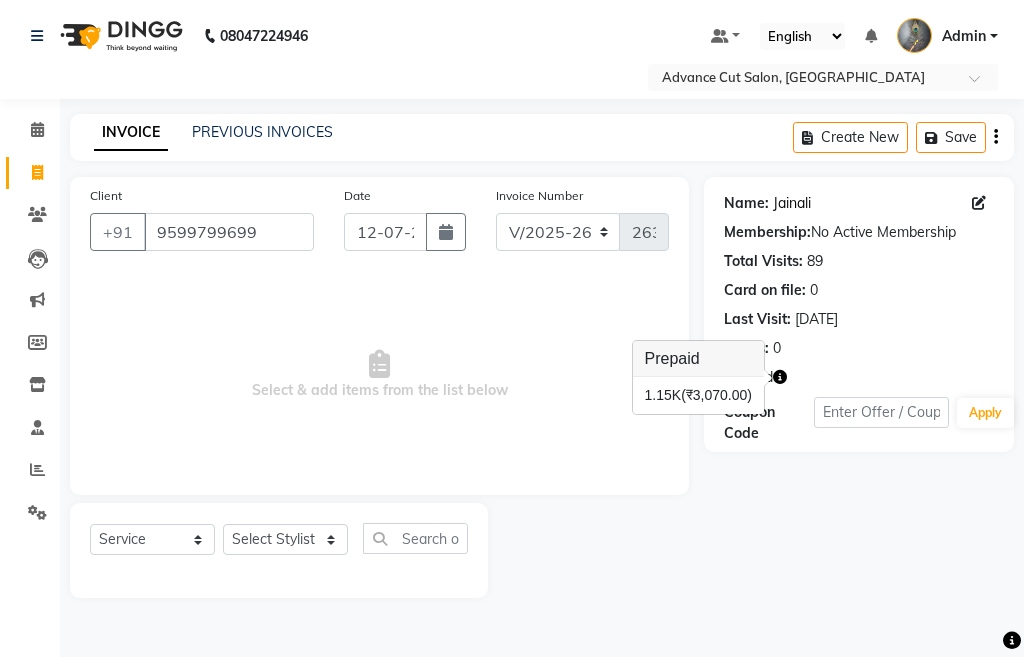 click on "Jainali" 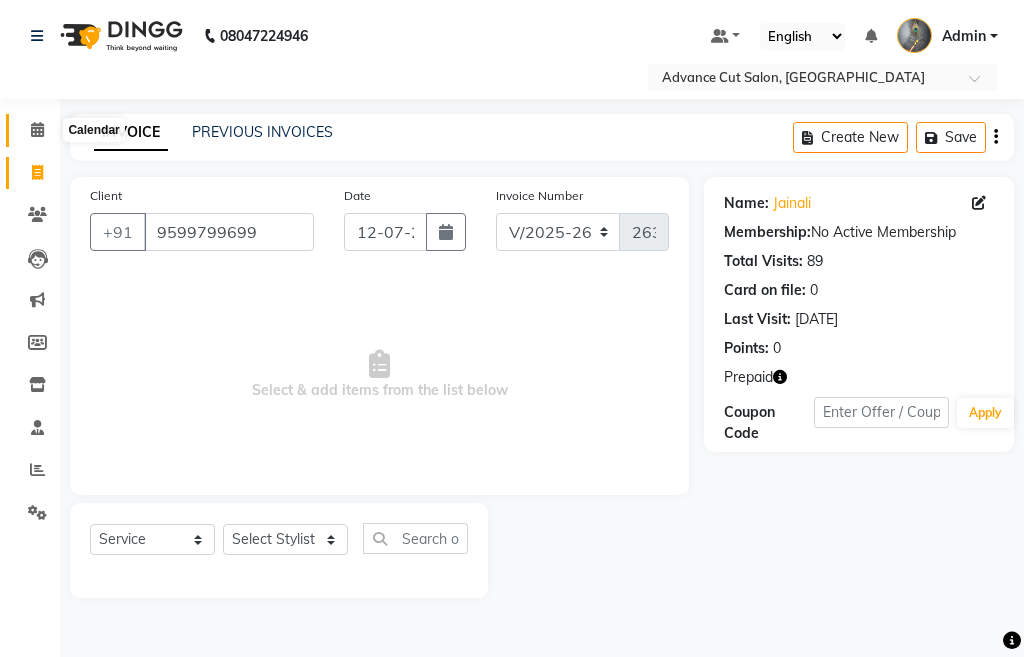 click 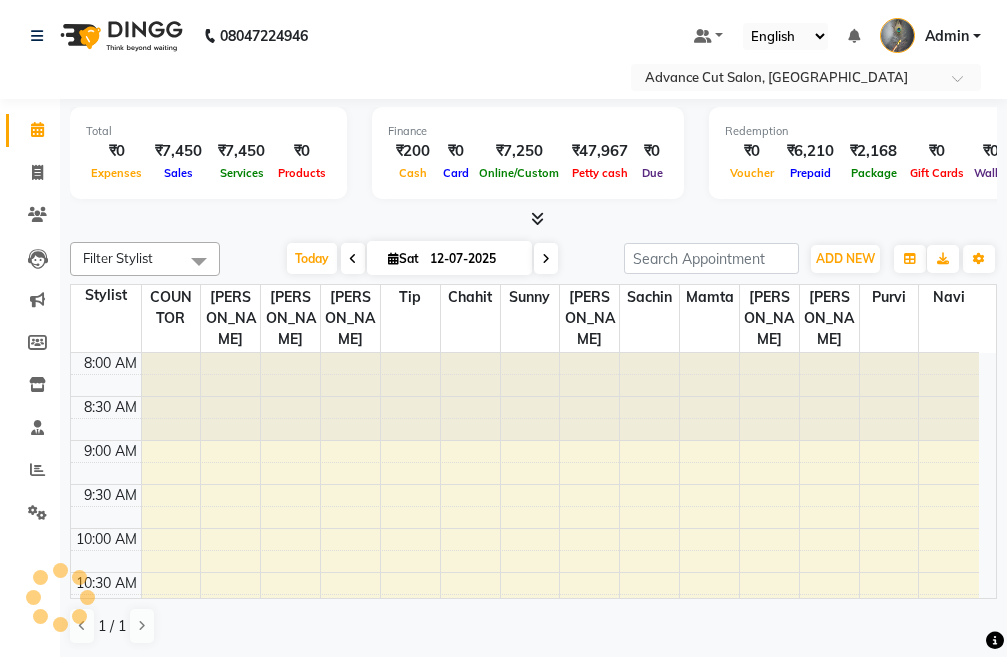 scroll, scrollTop: 0, scrollLeft: 0, axis: both 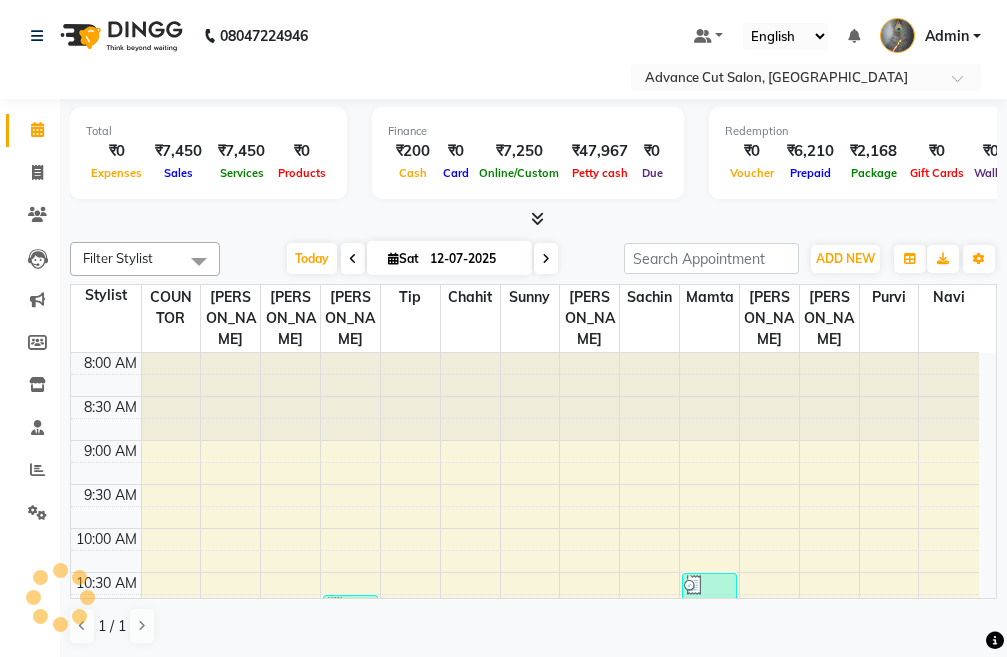 click at bounding box center (537, 218) 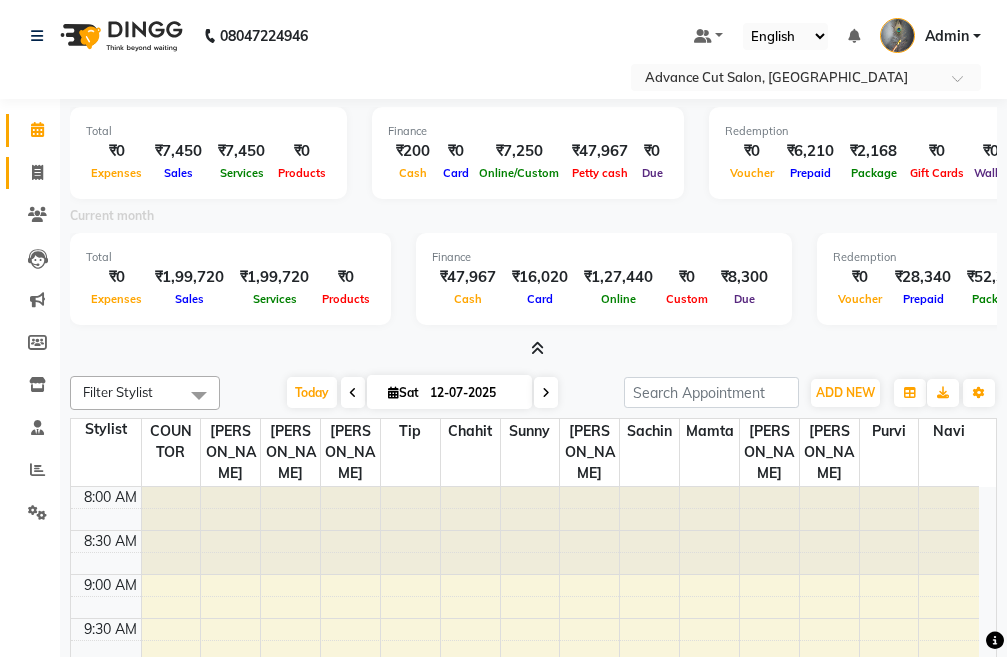 click 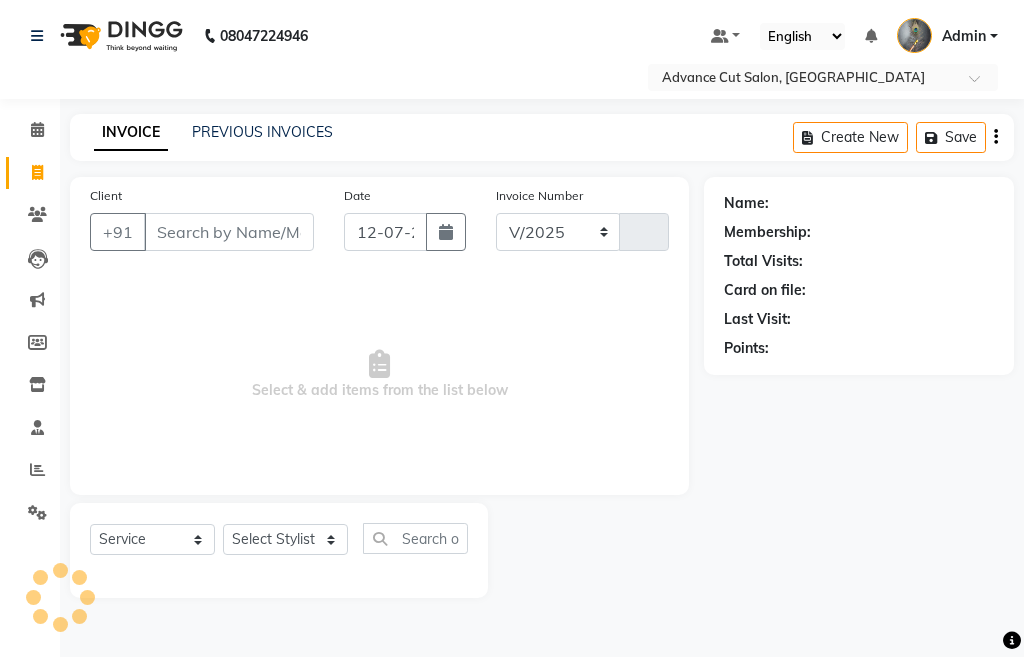 select on "4939" 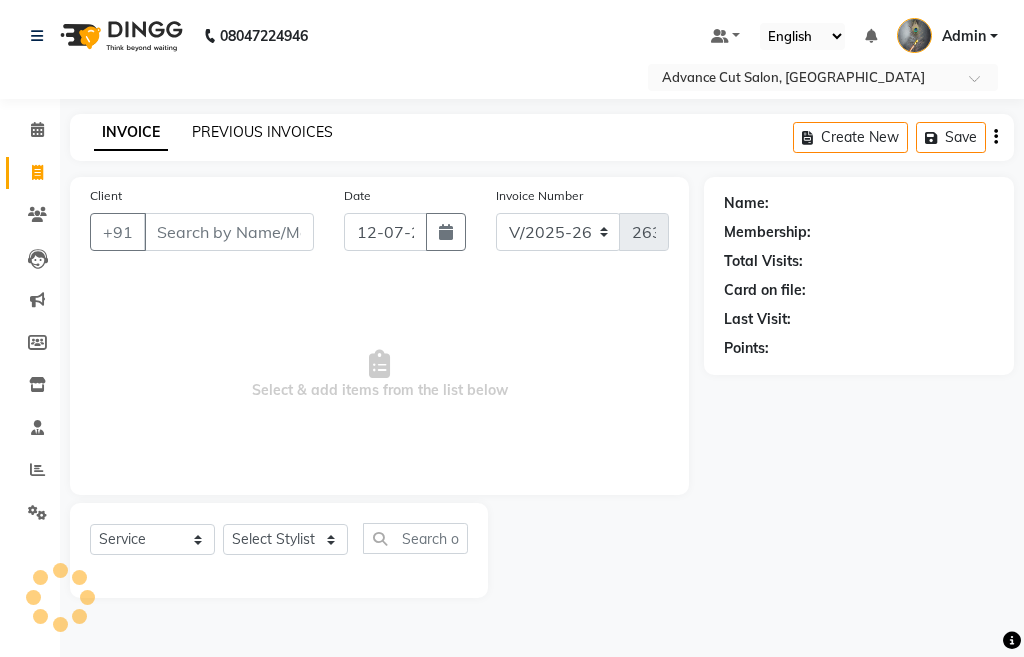click on "PREVIOUS INVOICES" 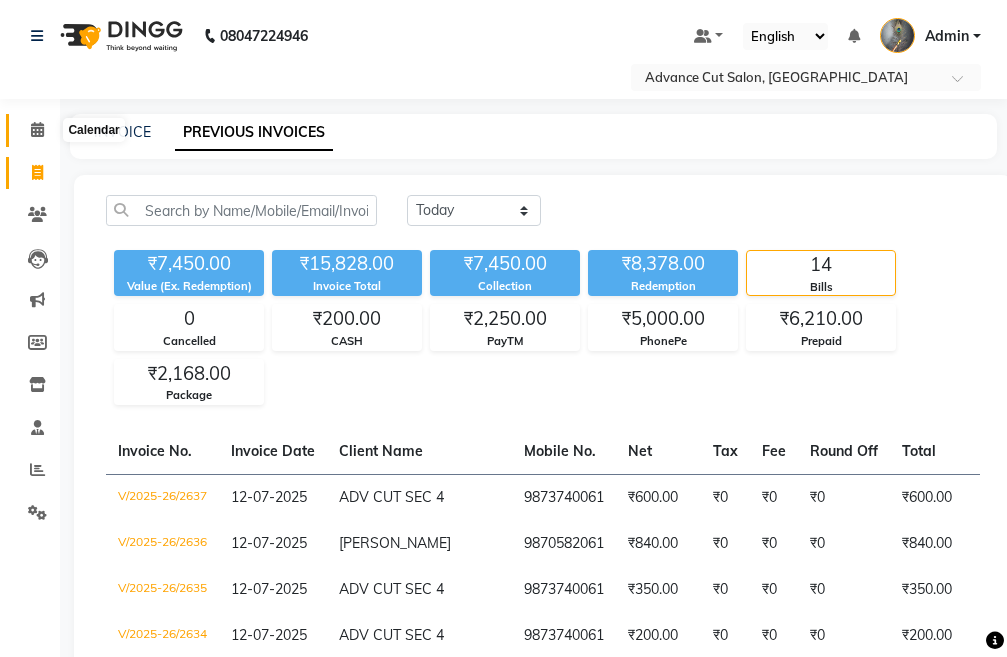 click 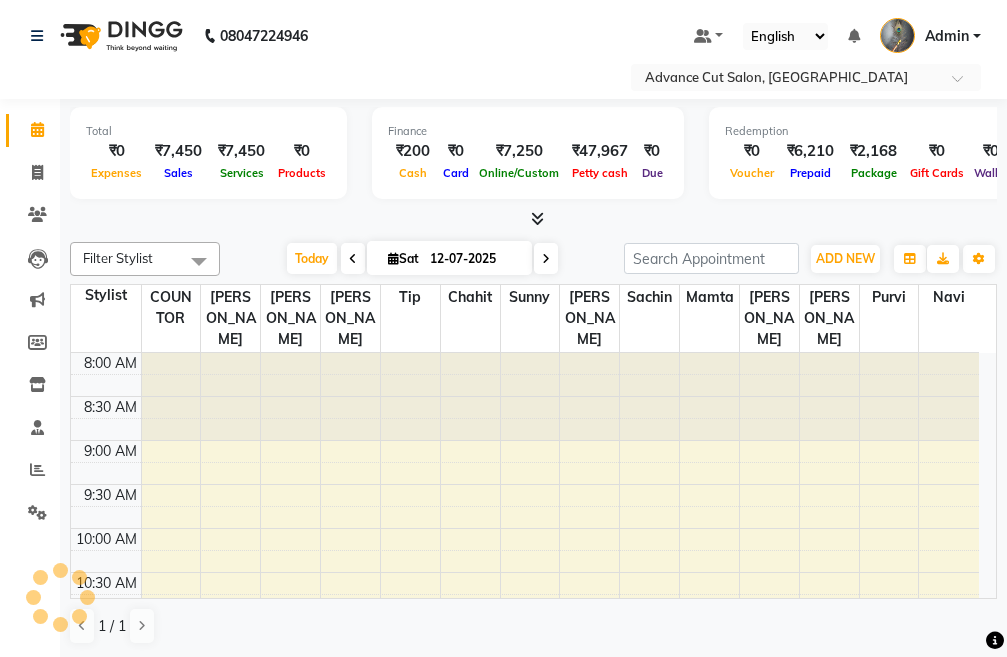 scroll, scrollTop: 0, scrollLeft: 0, axis: both 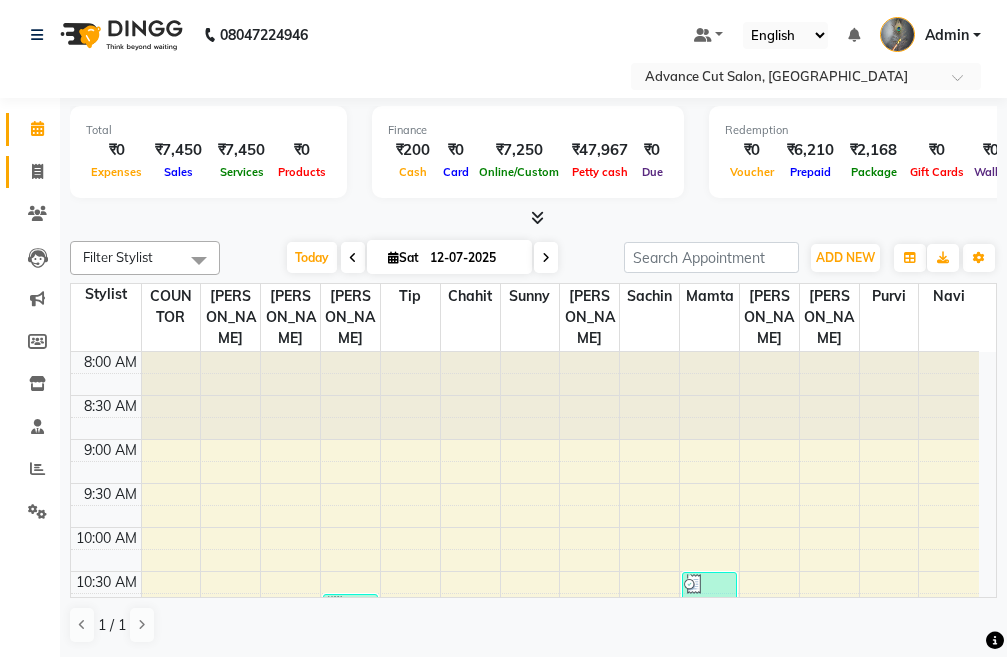 click on "Invoice" 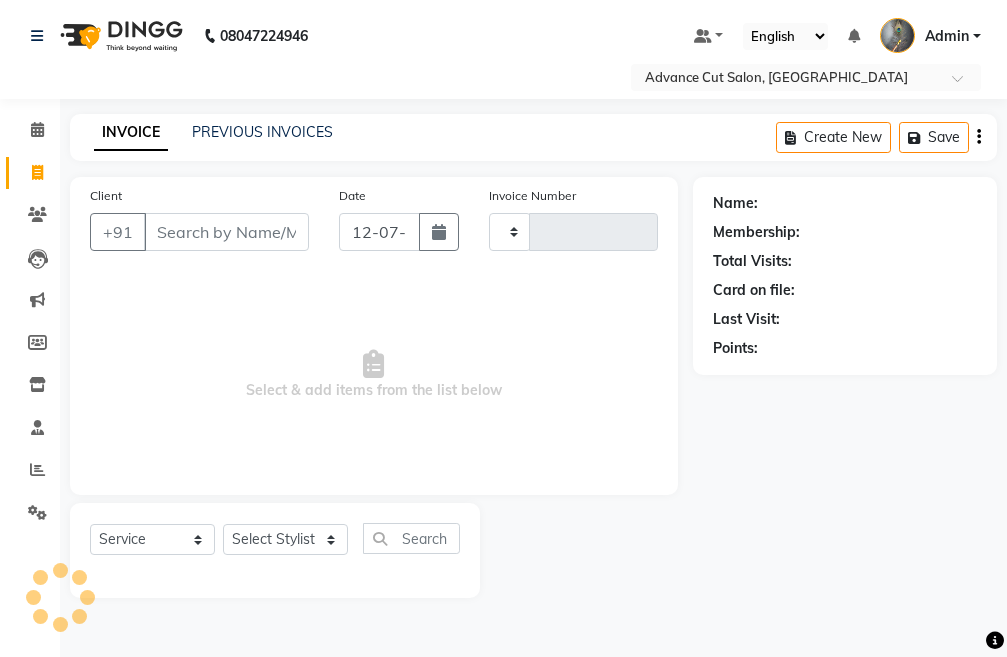 scroll, scrollTop: 0, scrollLeft: 0, axis: both 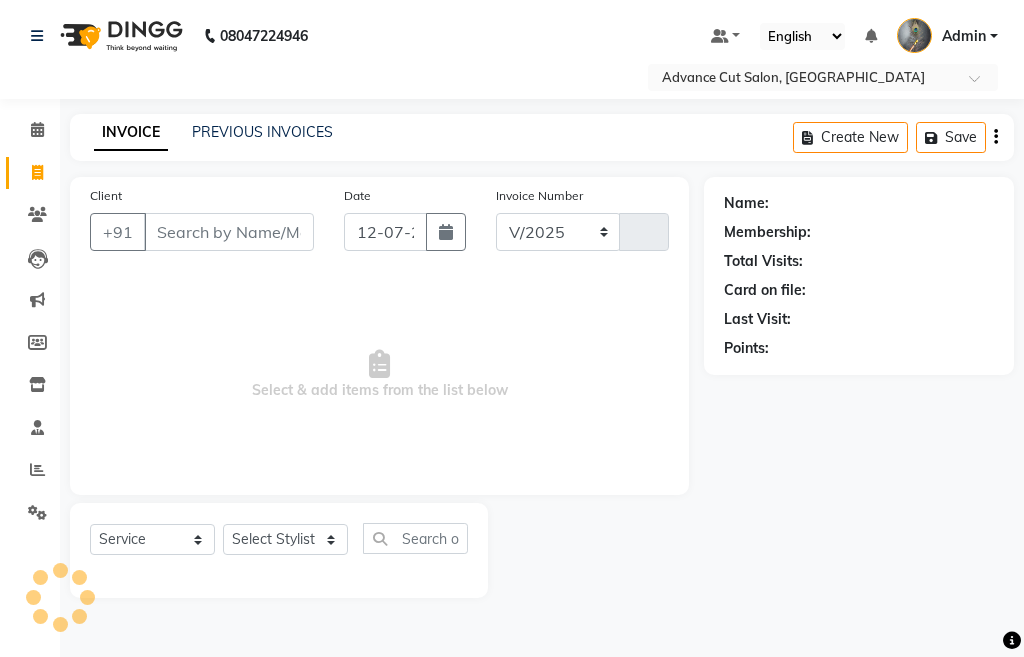 select on "4939" 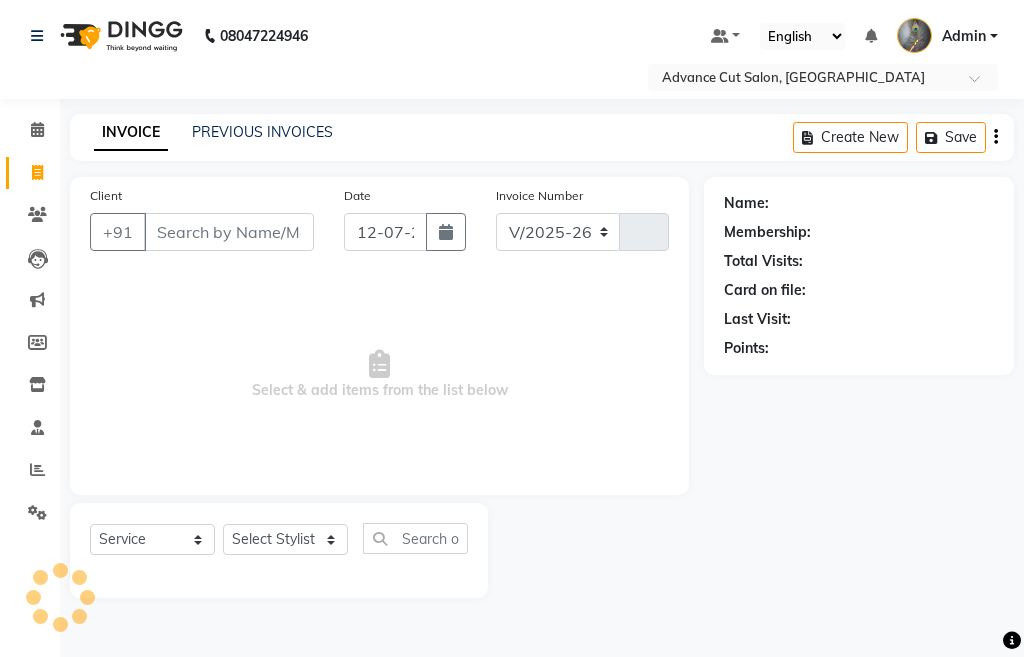 type on "2638" 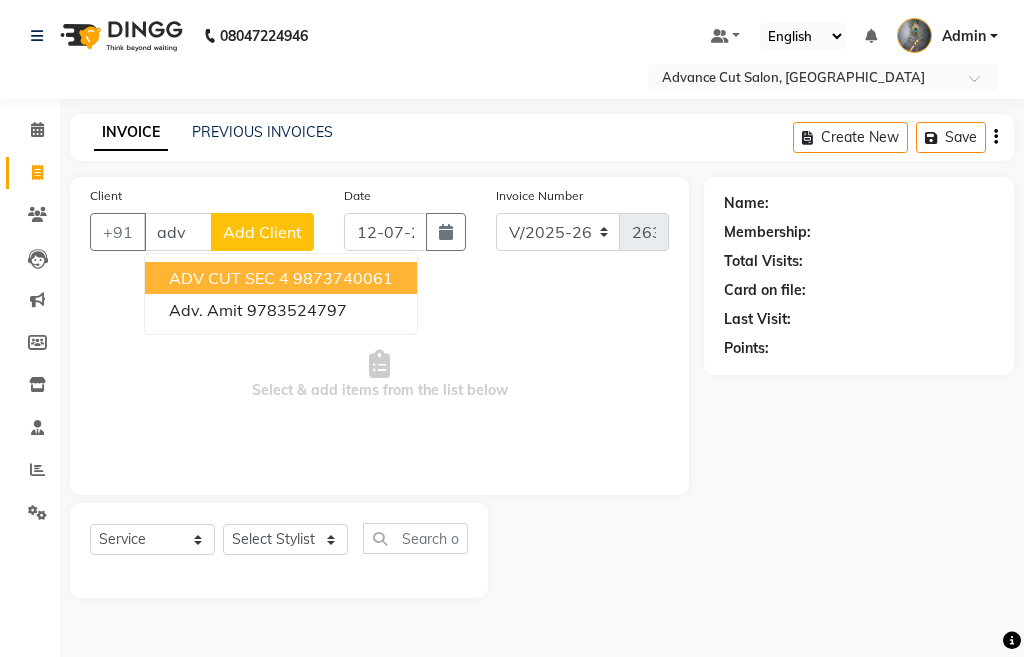 click on "ADV CUT SEC 4" at bounding box center [229, 278] 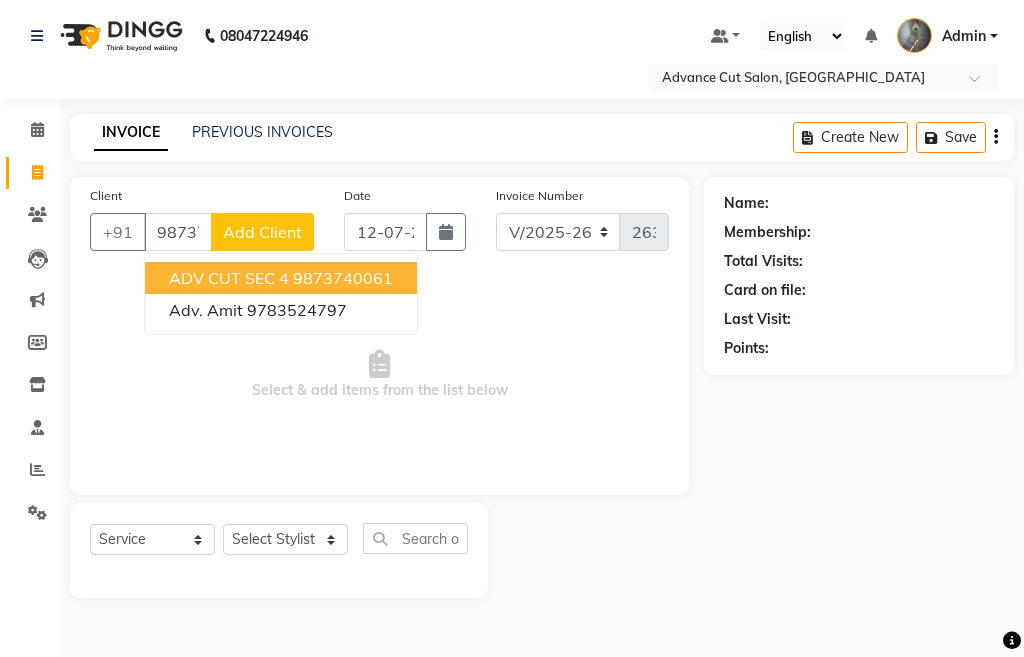 type on "9873740061" 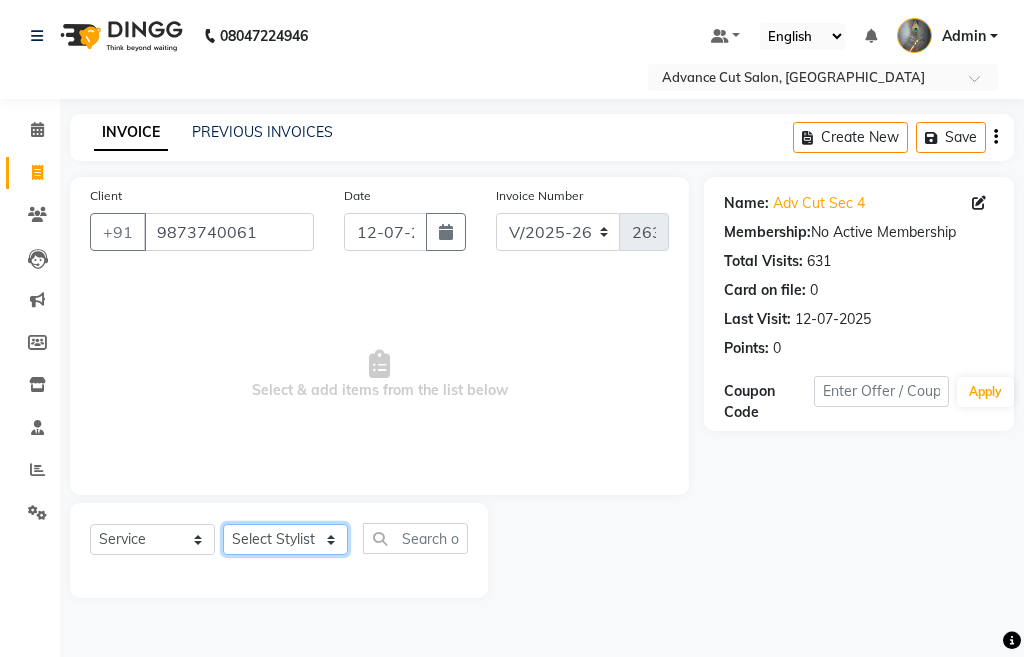 click on "Select Stylist Admin chahit COUNTOR gourav hardeep mamta manisha MONISH navi NOSHAD ALI purvi sachin shatnam sunny tip" 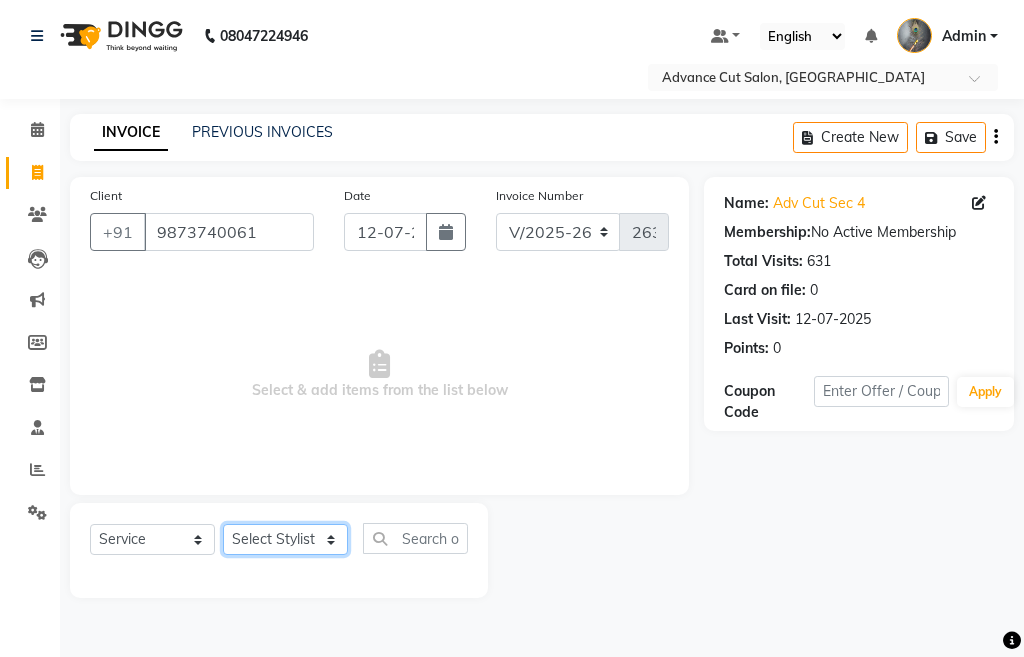 select on "78660" 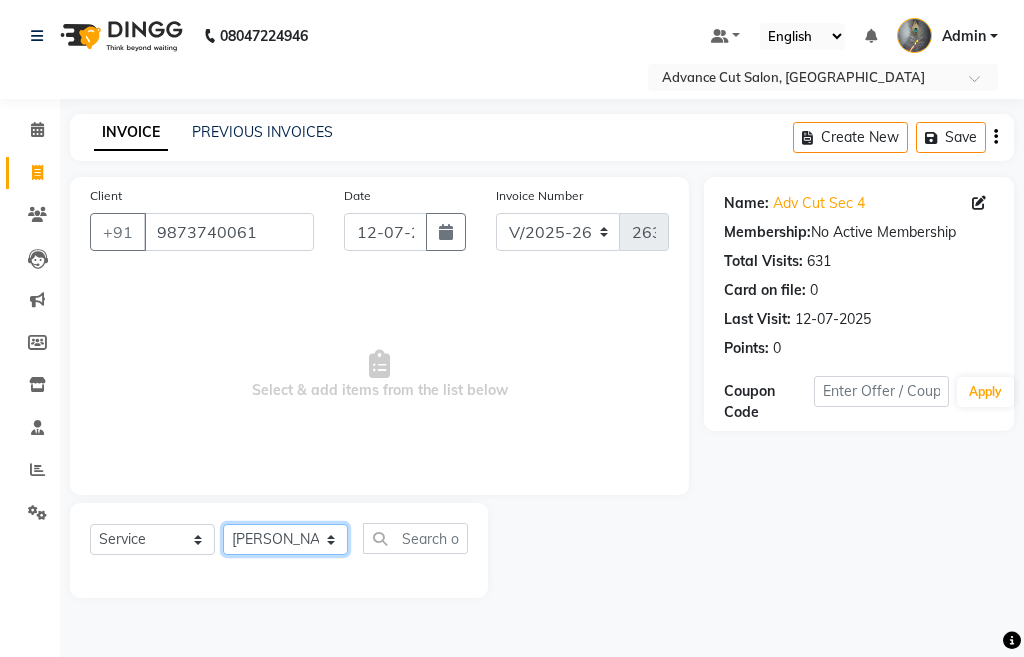 click on "Select Stylist Admin chahit COUNTOR gourav hardeep mamta manisha MONISH navi NOSHAD ALI purvi sachin shatnam sunny tip" 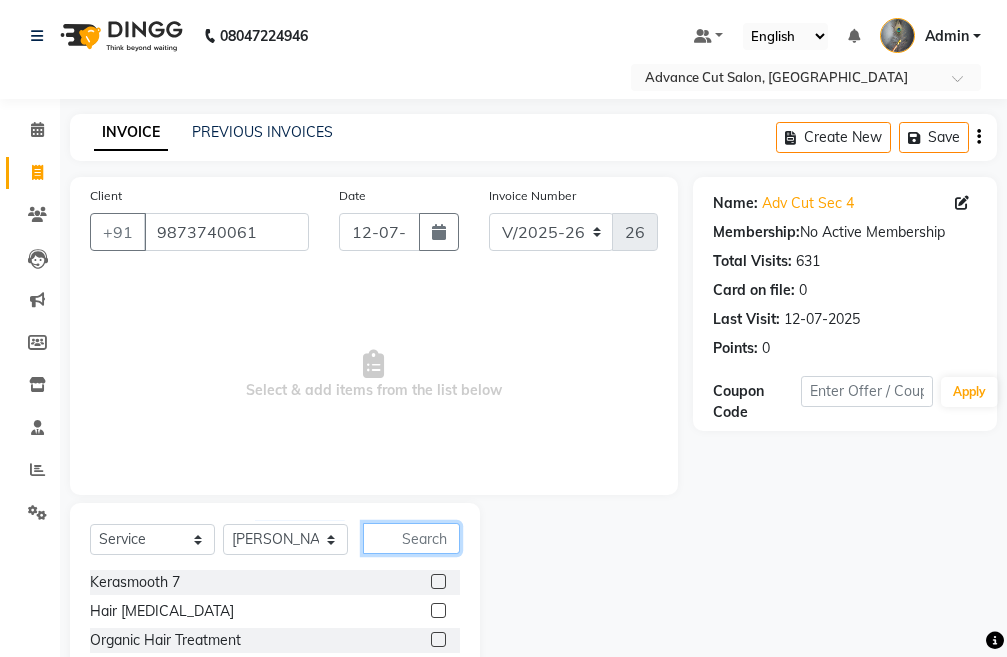 click 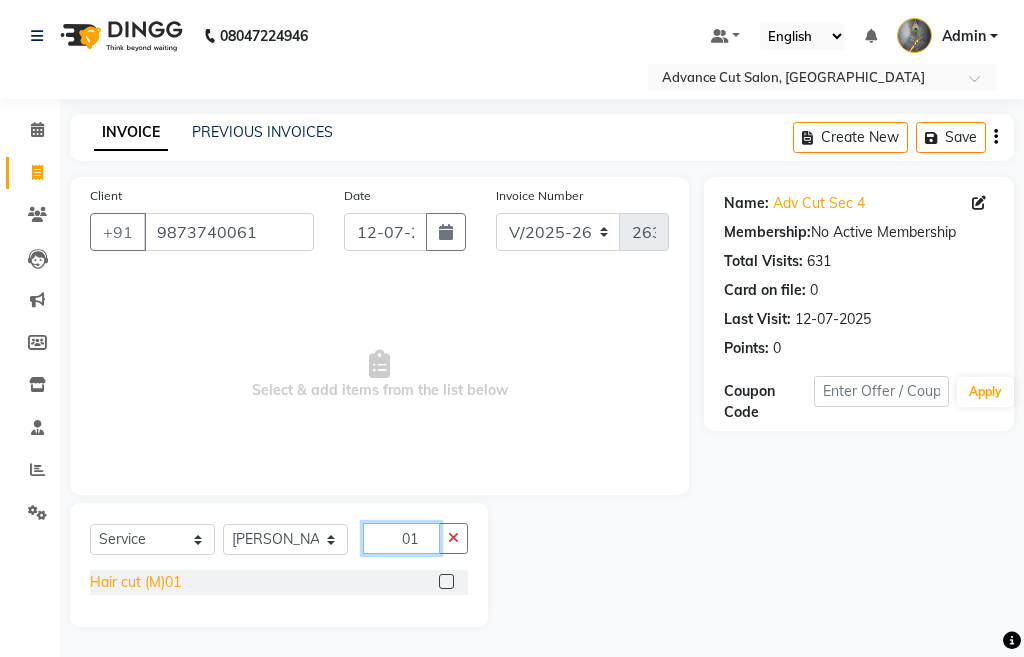 type on "01" 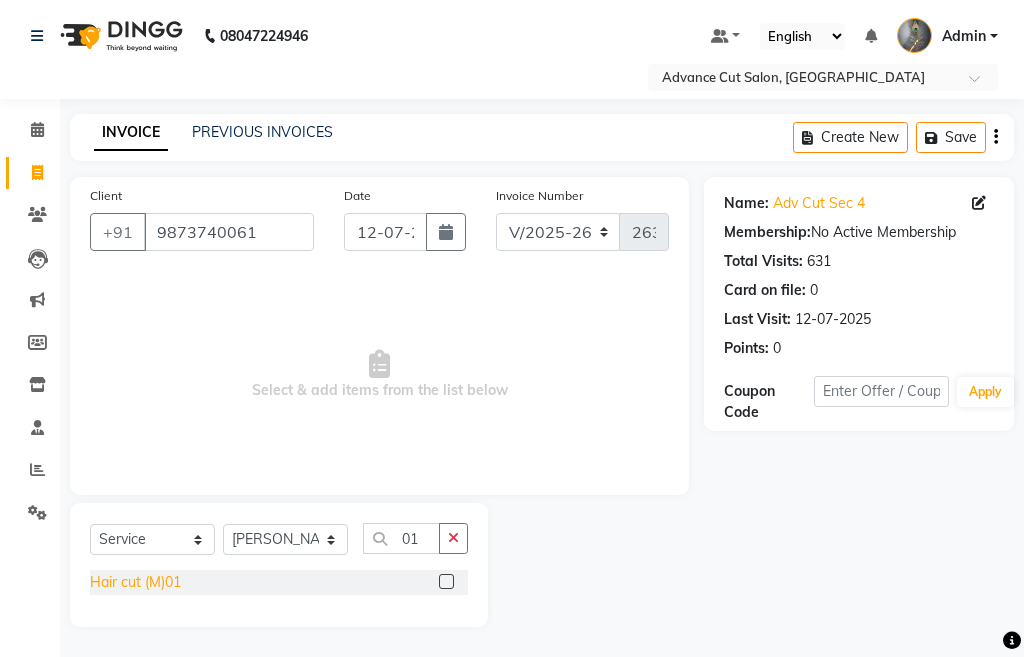 click on "Hair cut (M)01" 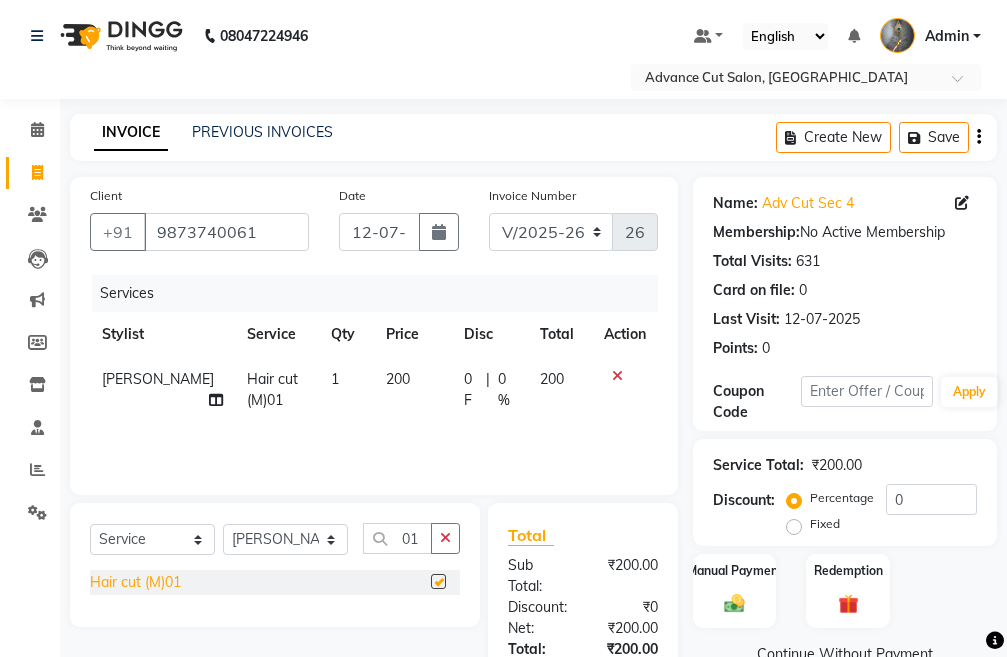 checkbox on "false" 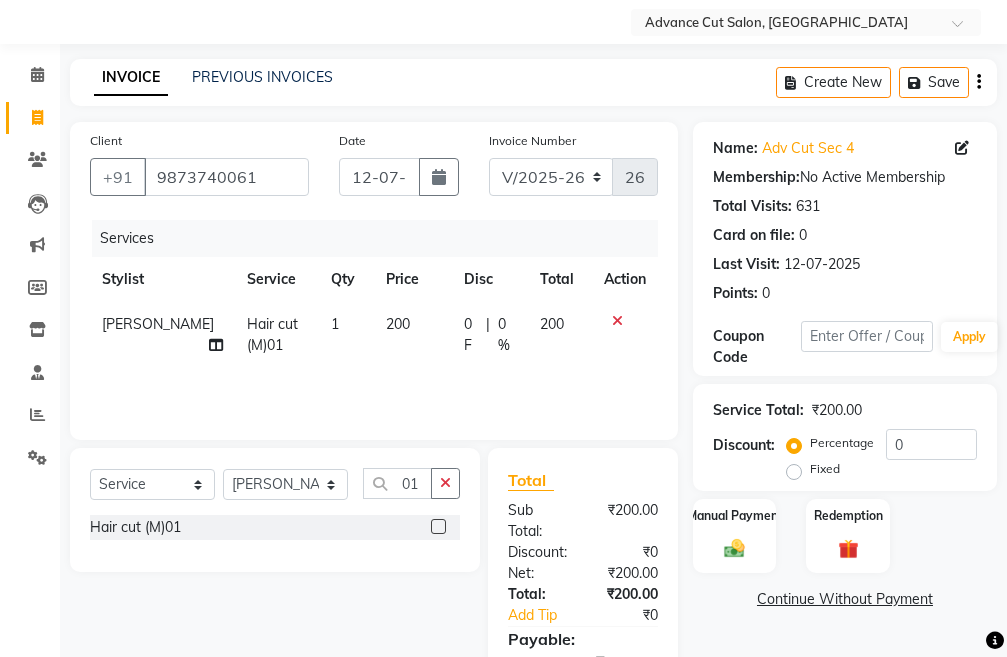 scroll, scrollTop: 194, scrollLeft: 0, axis: vertical 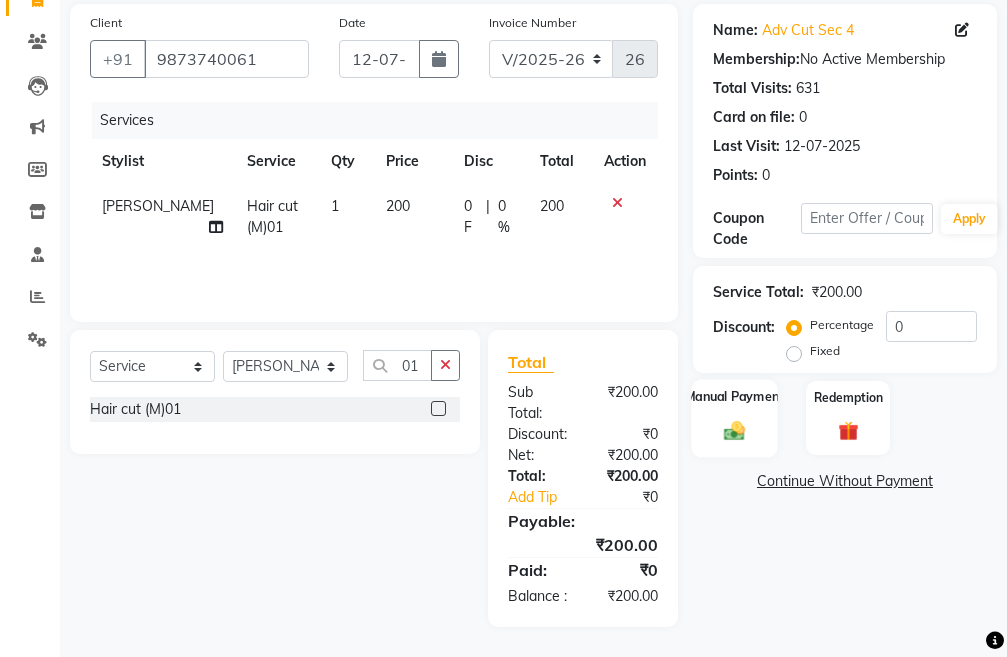 click 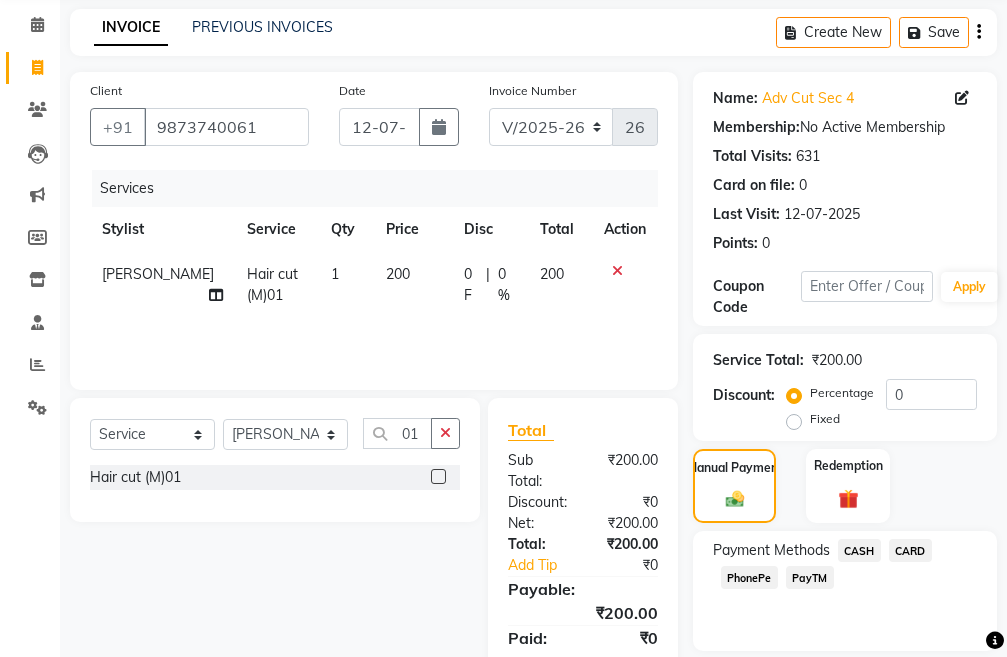 scroll, scrollTop: 194, scrollLeft: 0, axis: vertical 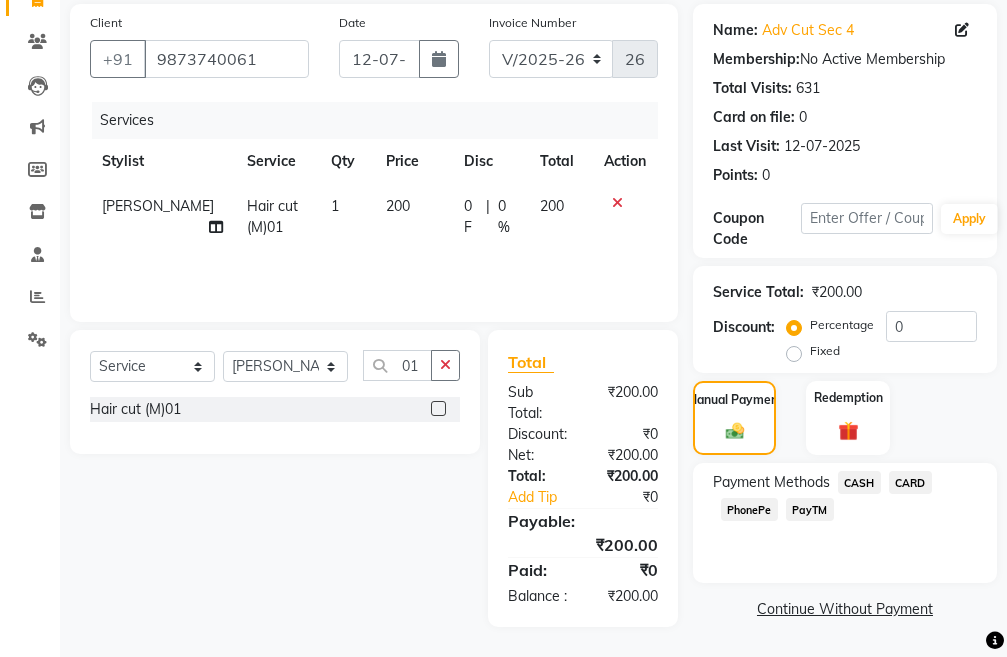 click on "PayTM" 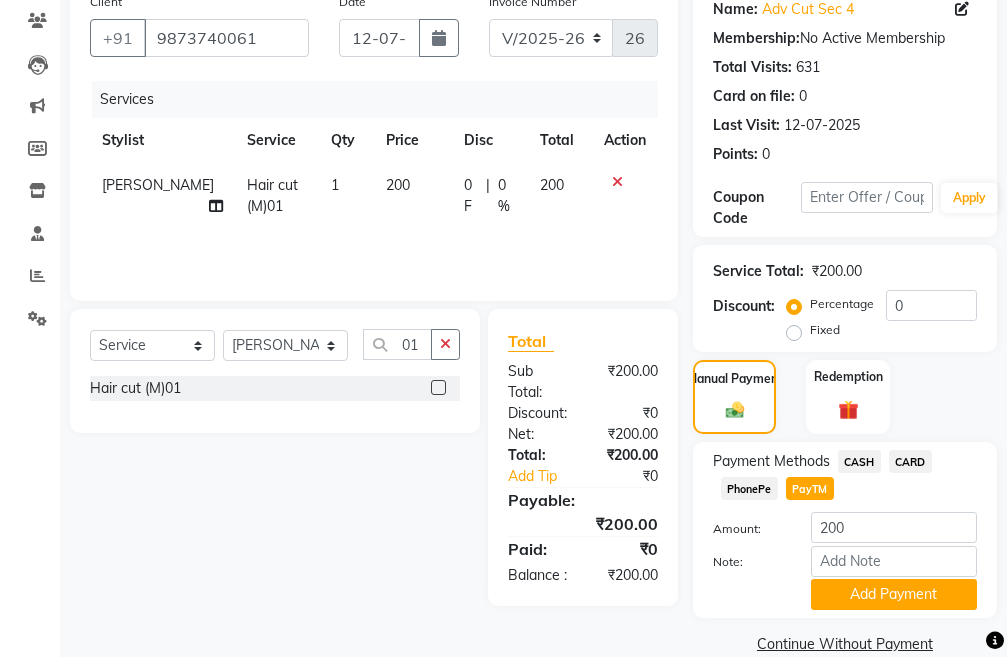 scroll, scrollTop: 226, scrollLeft: 0, axis: vertical 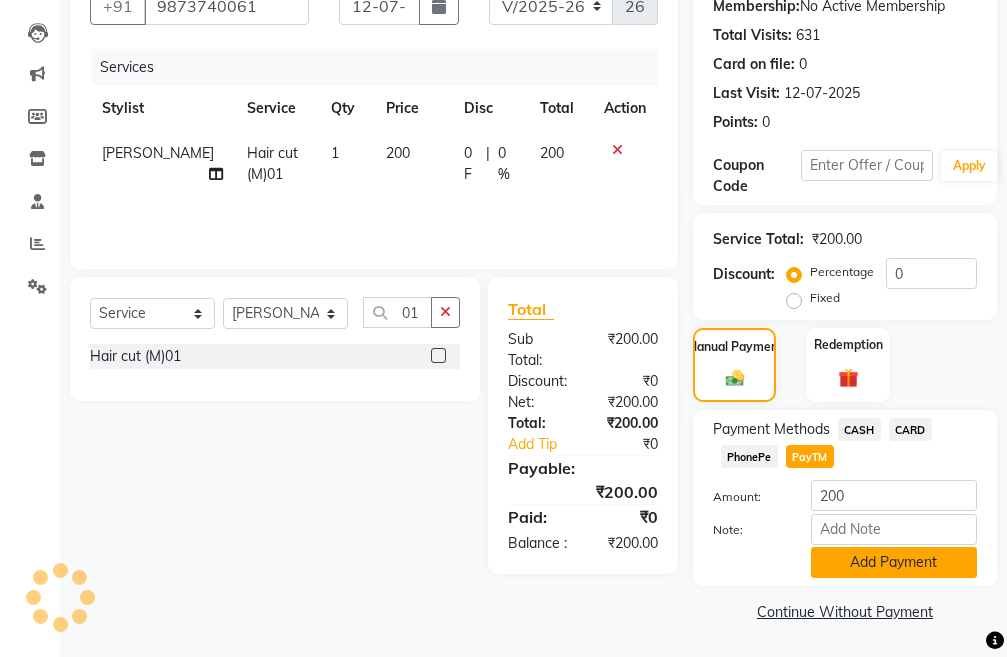 click on "Add Payment" 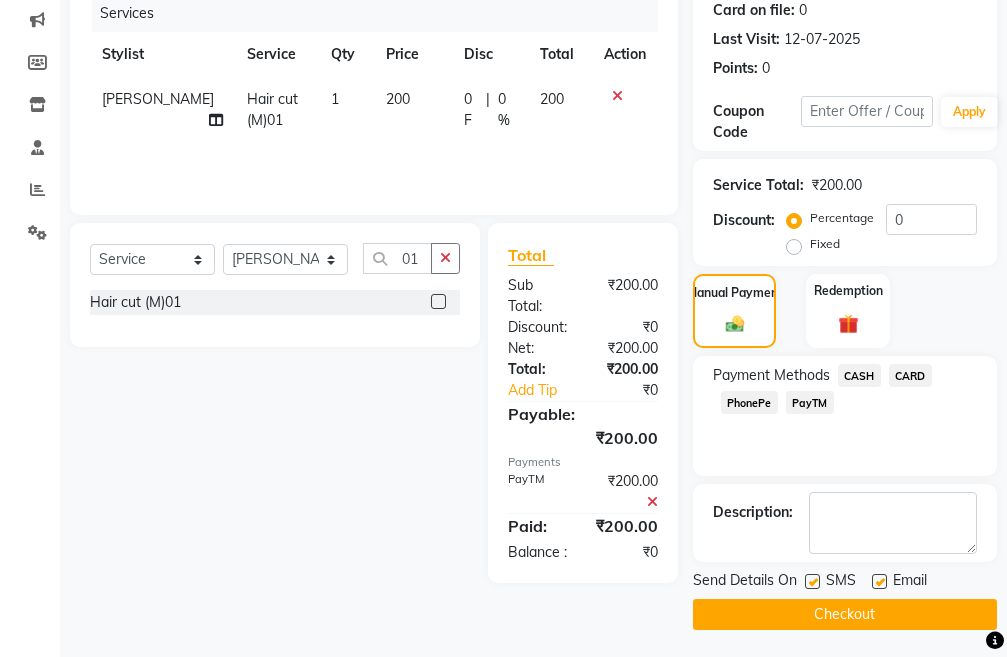 scroll, scrollTop: 283, scrollLeft: 0, axis: vertical 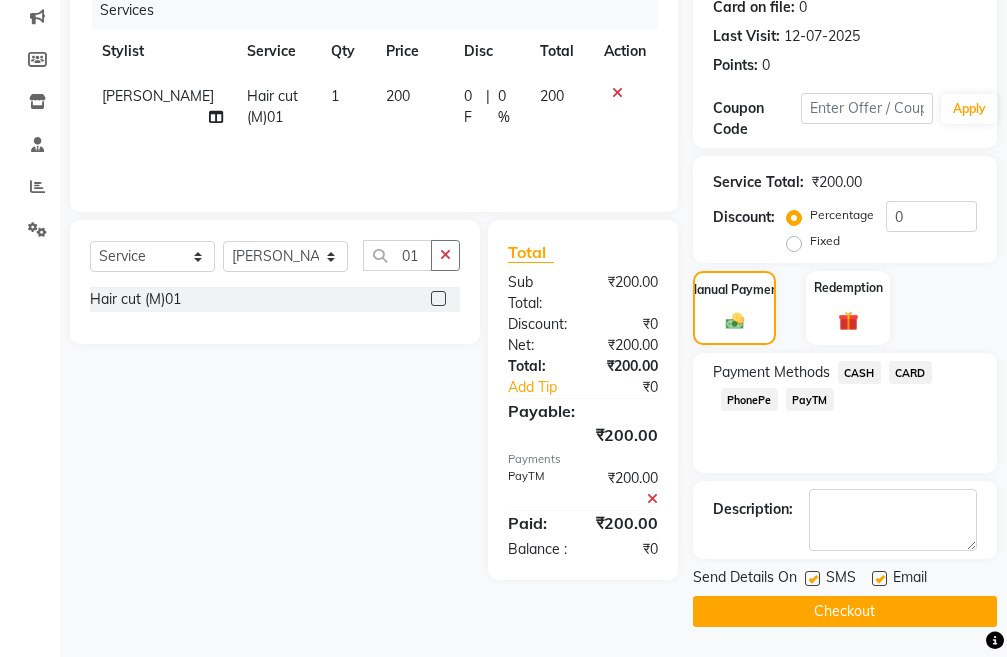 click on "Checkout" 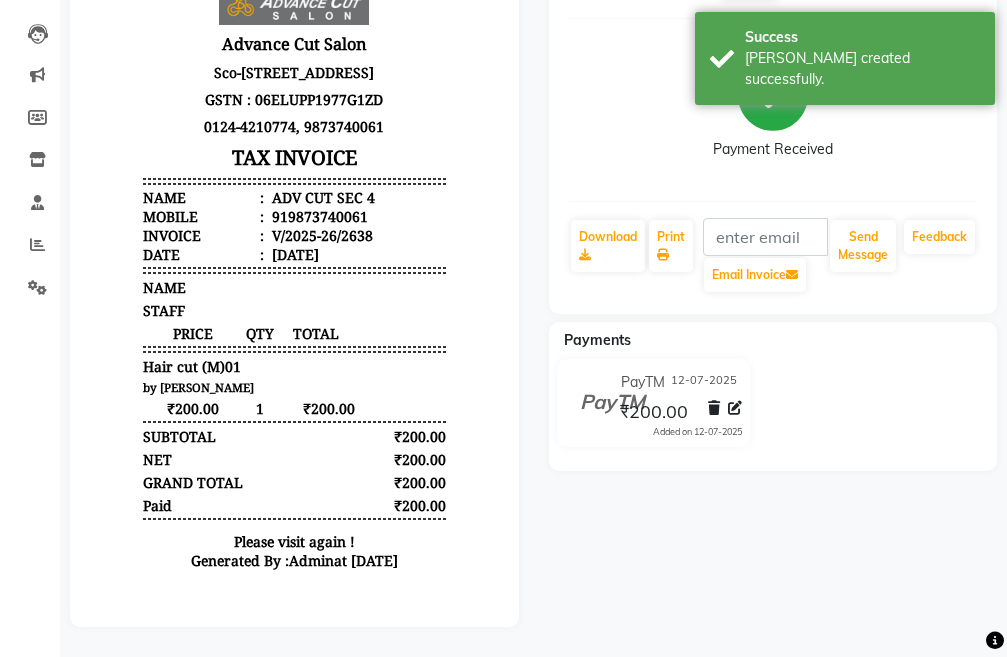 scroll, scrollTop: 0, scrollLeft: 0, axis: both 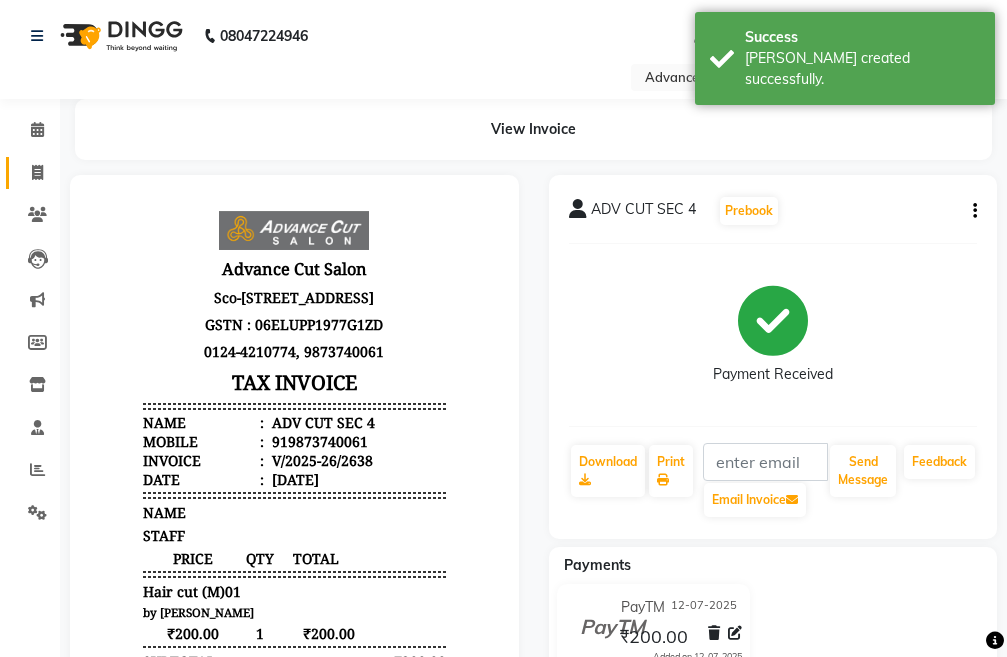 click on "Invoice" 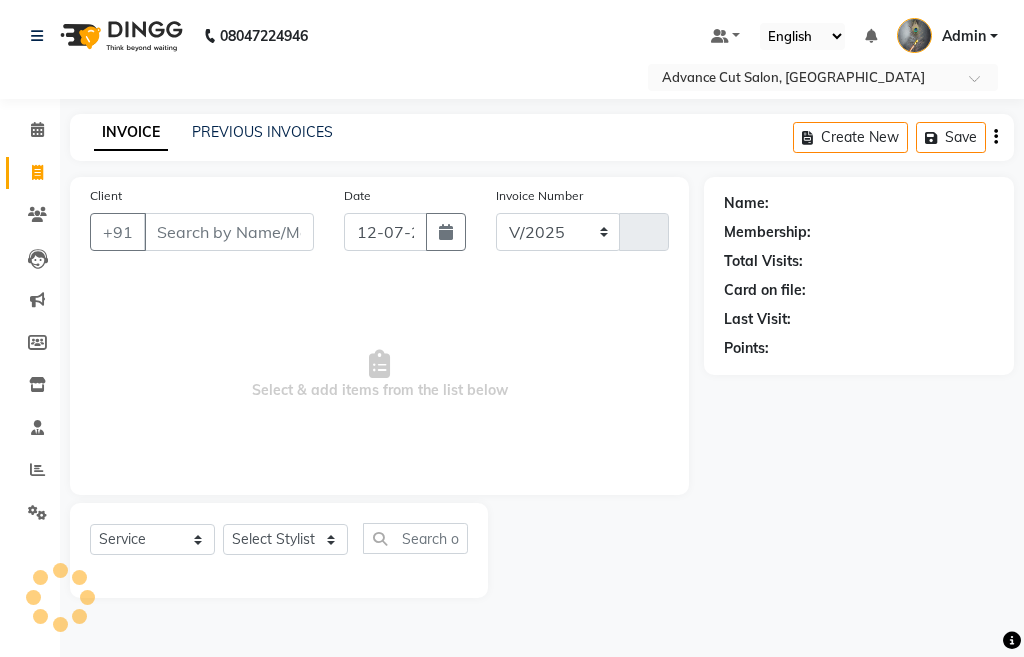 select on "4939" 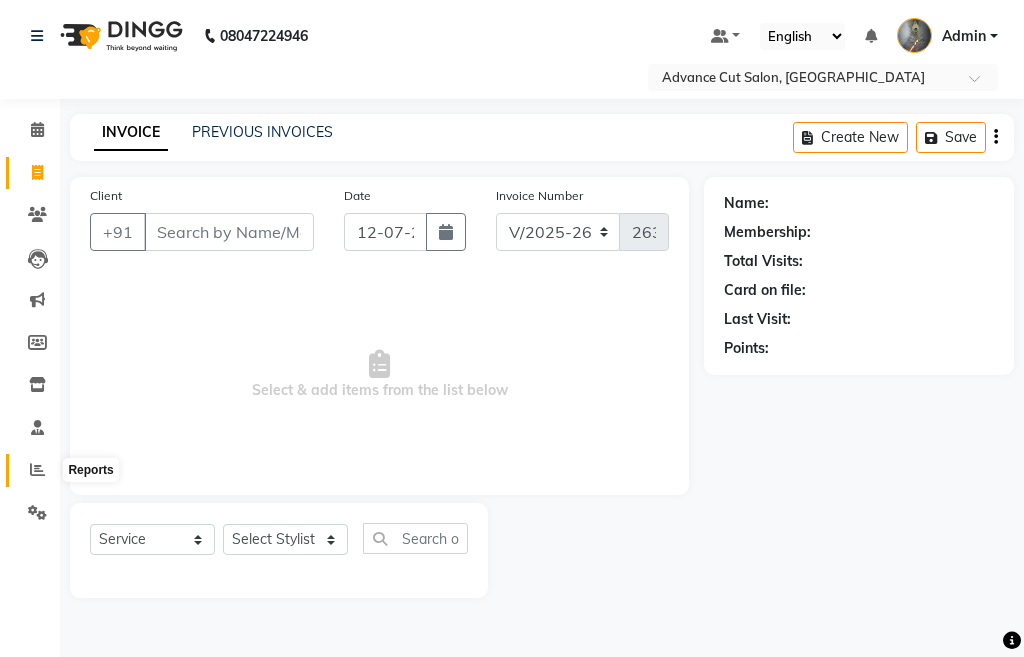 click 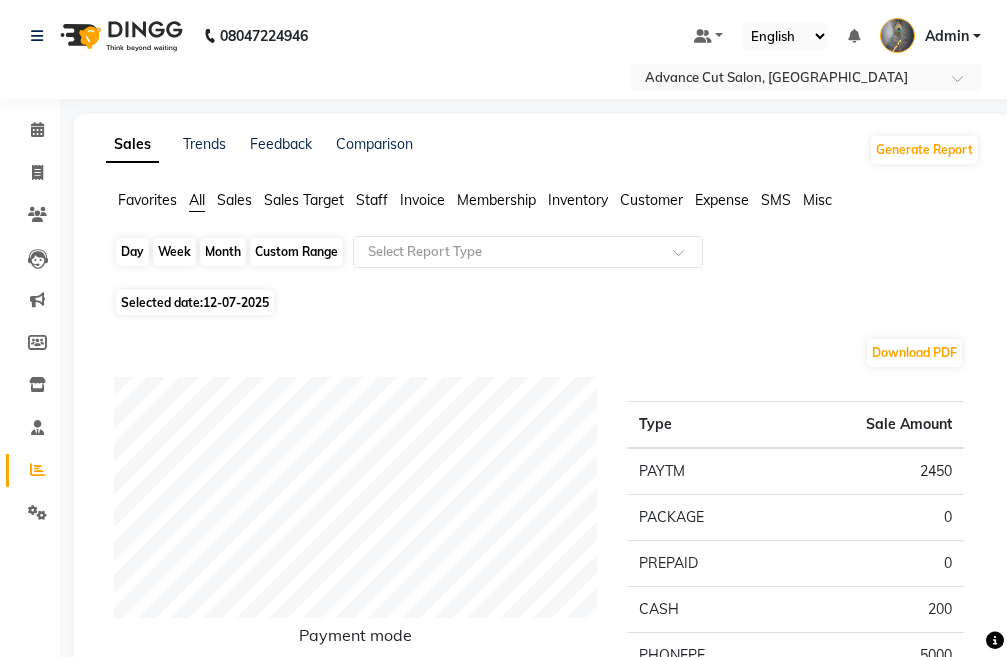 click on "Day" 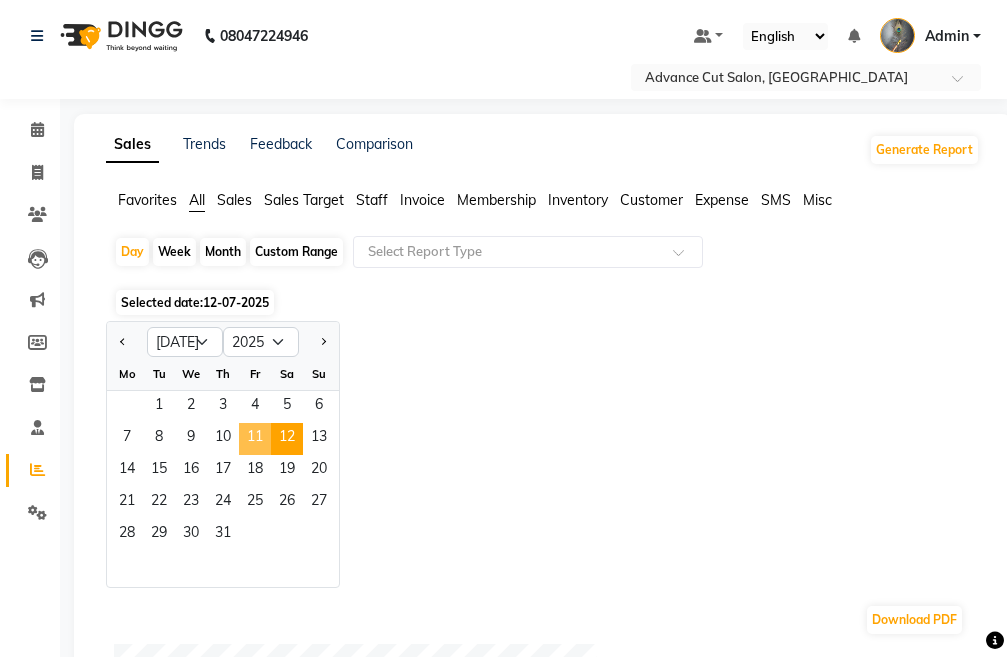 click on "11" 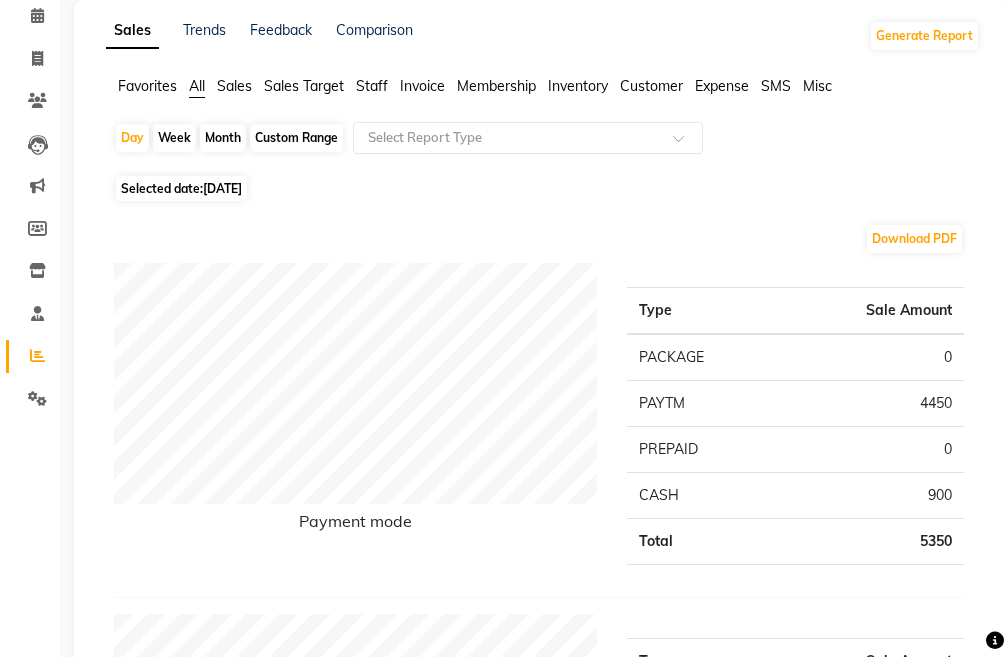 scroll, scrollTop: 0, scrollLeft: 0, axis: both 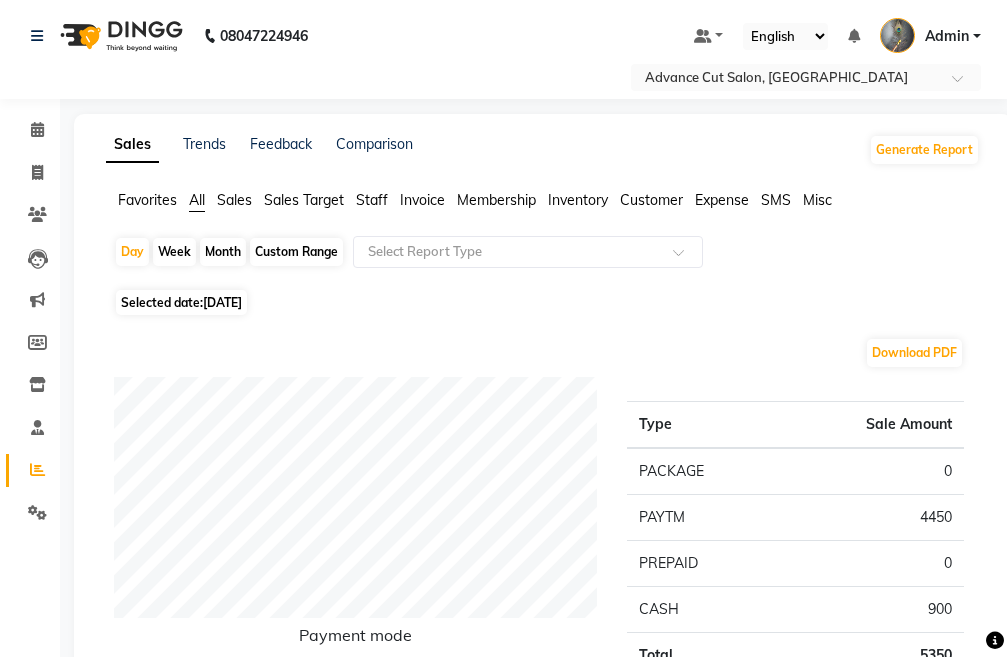 select on "service" 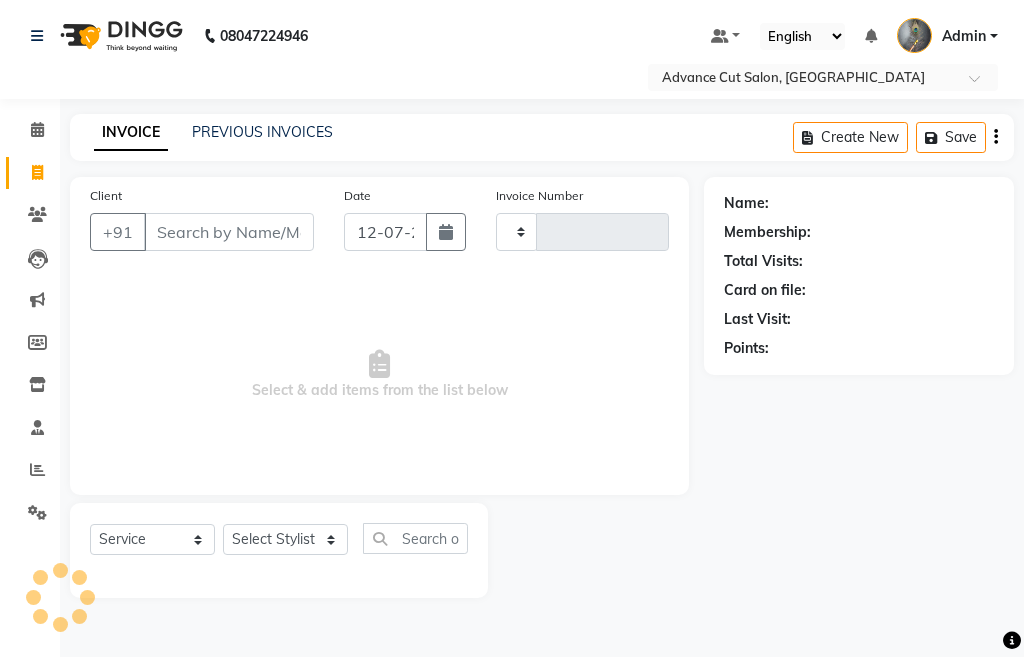 type on "2639" 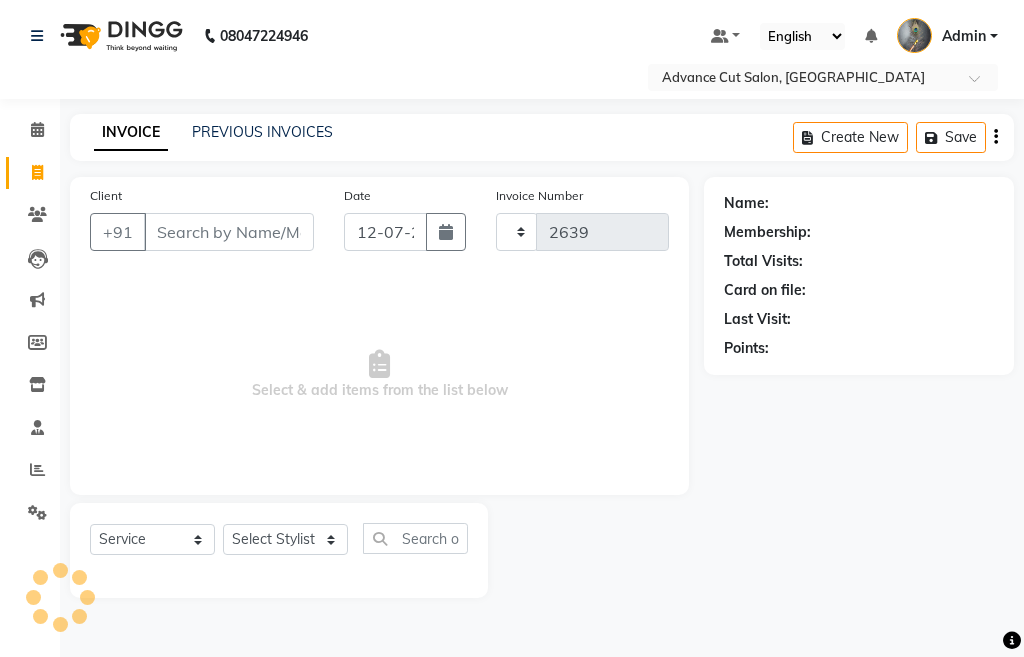 select on "4939" 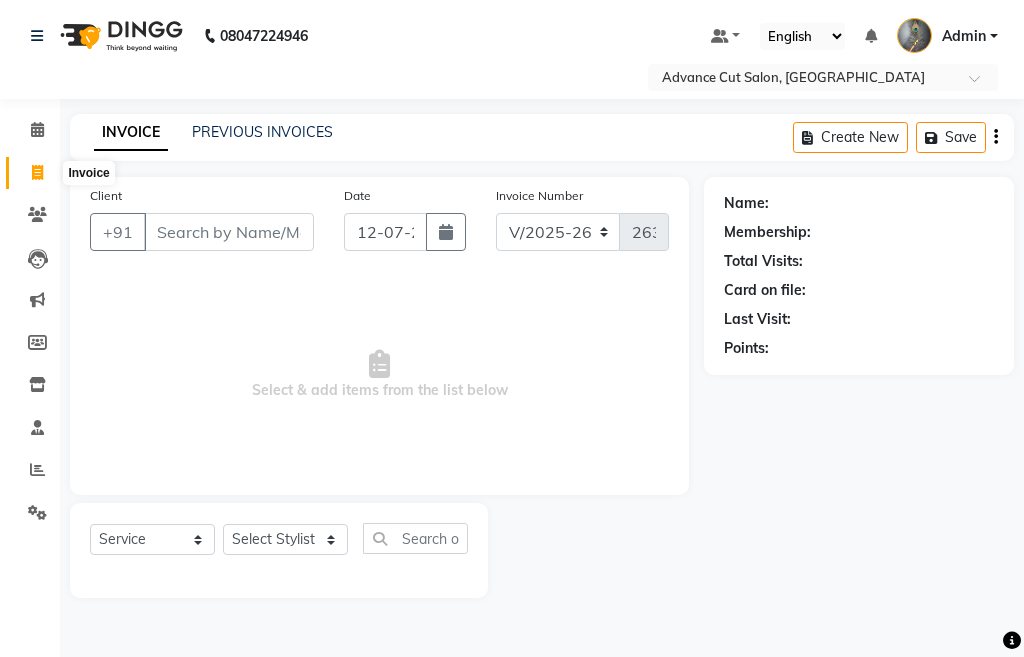 click 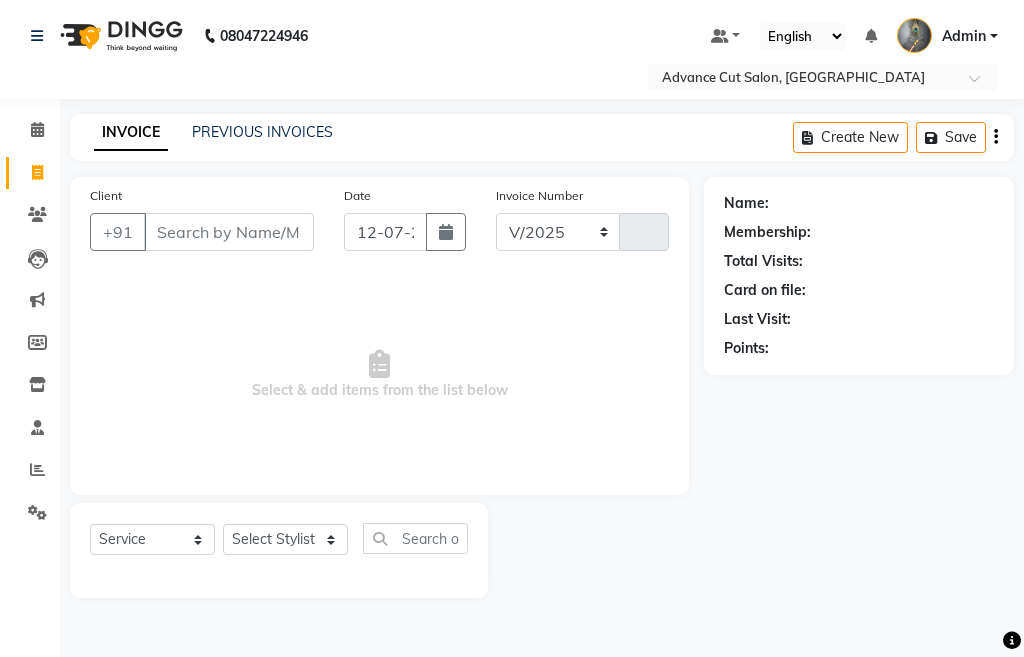 select on "4939" 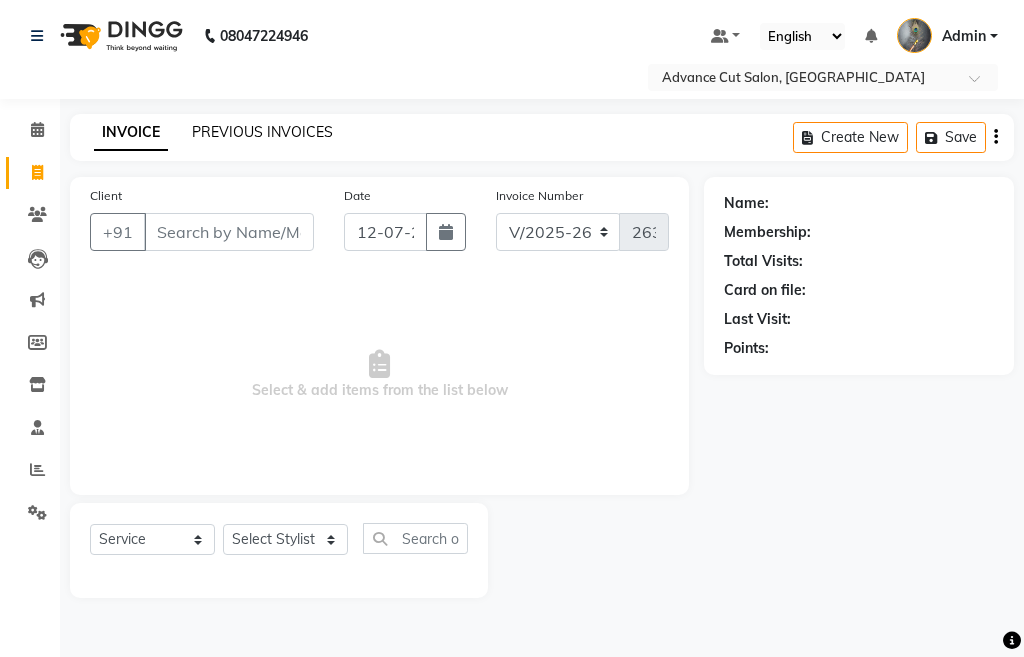 click on "PREVIOUS INVOICES" 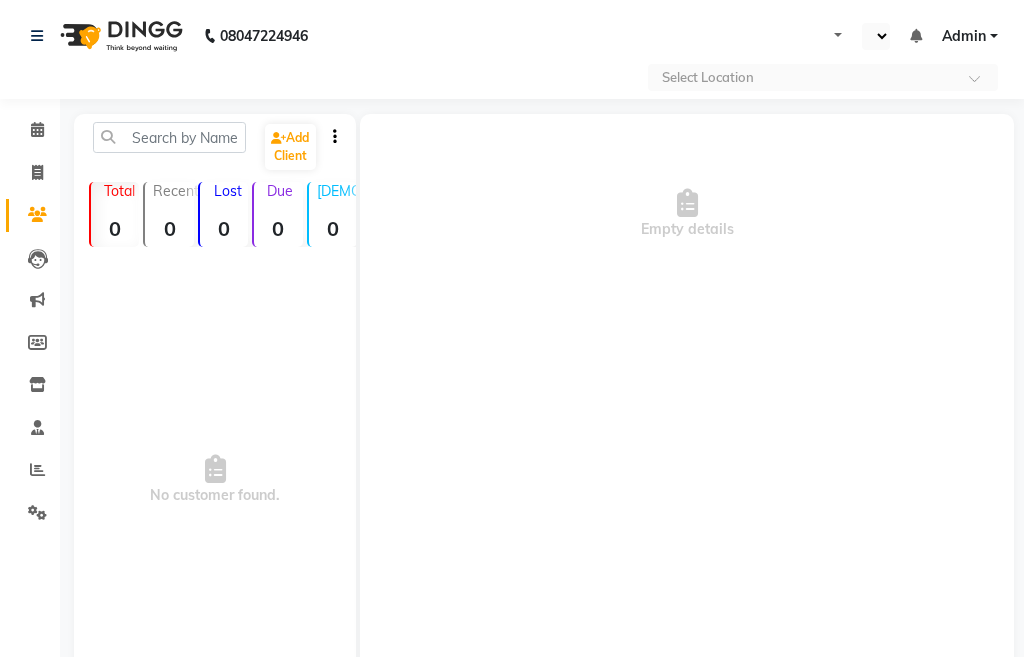 select on "en" 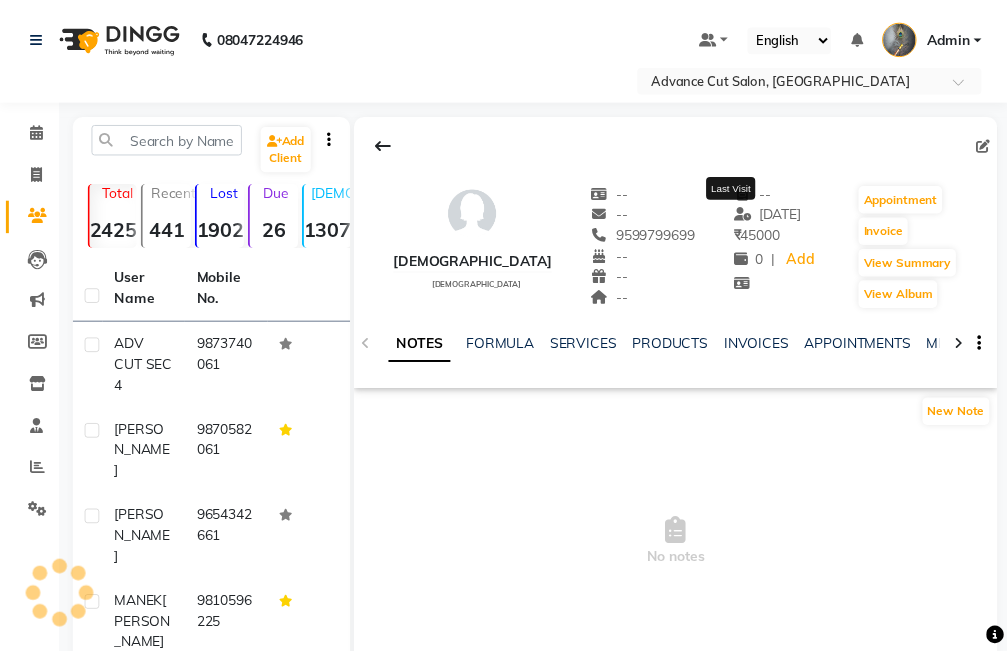 scroll, scrollTop: 0, scrollLeft: 0, axis: both 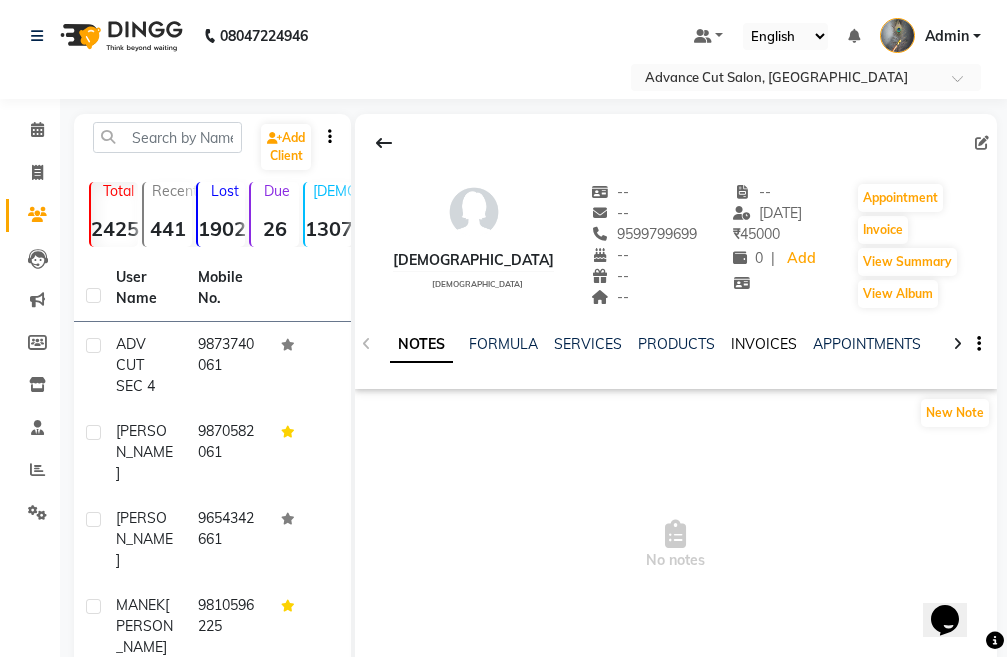 click on "INVOICES" 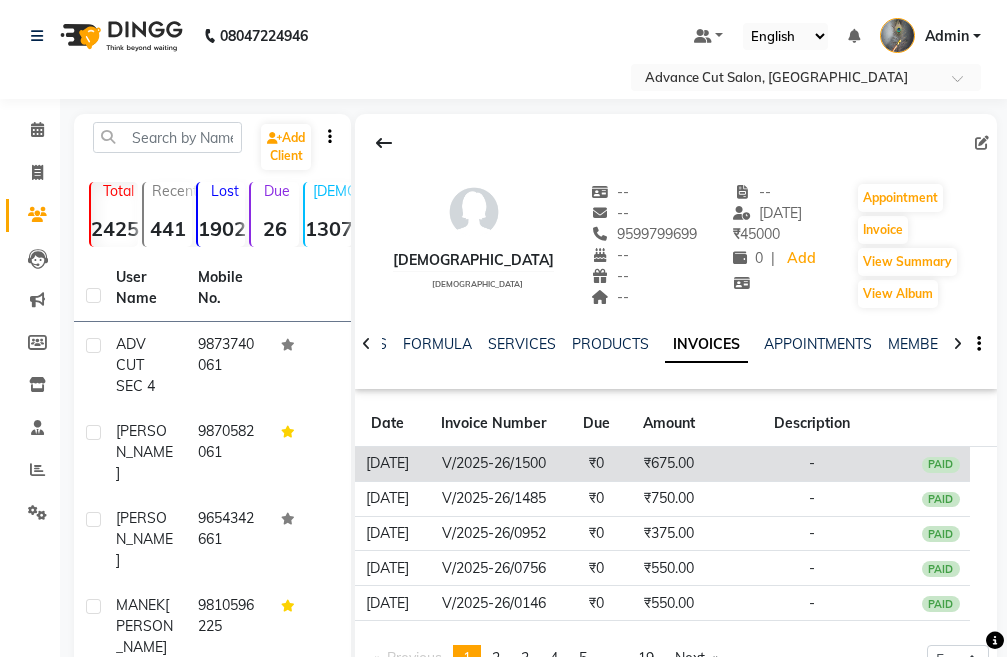 click on "₹675.00" 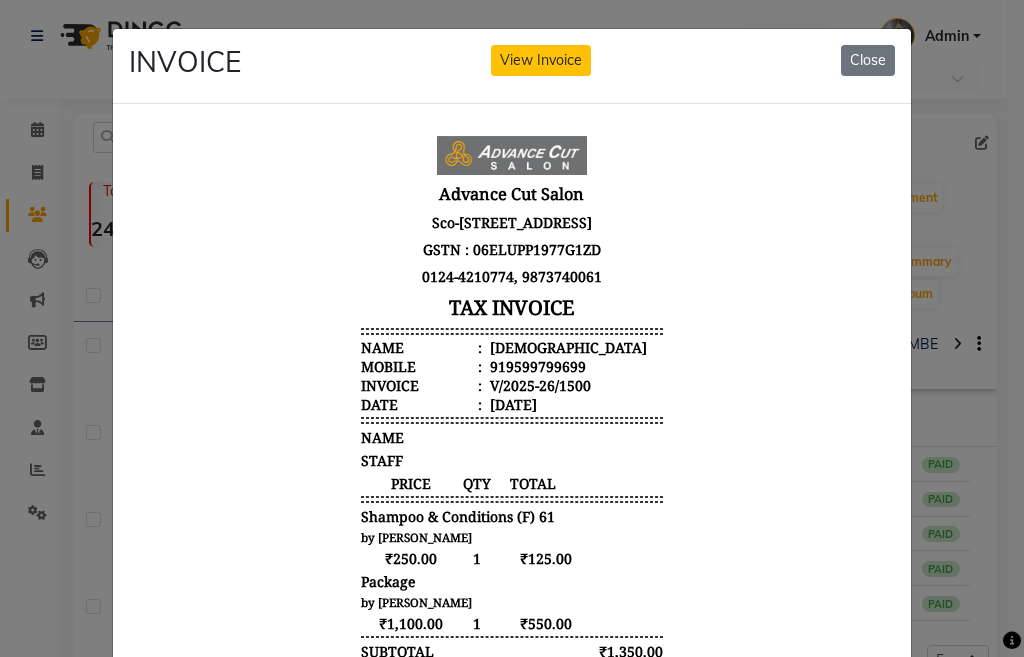 scroll, scrollTop: 16, scrollLeft: 0, axis: vertical 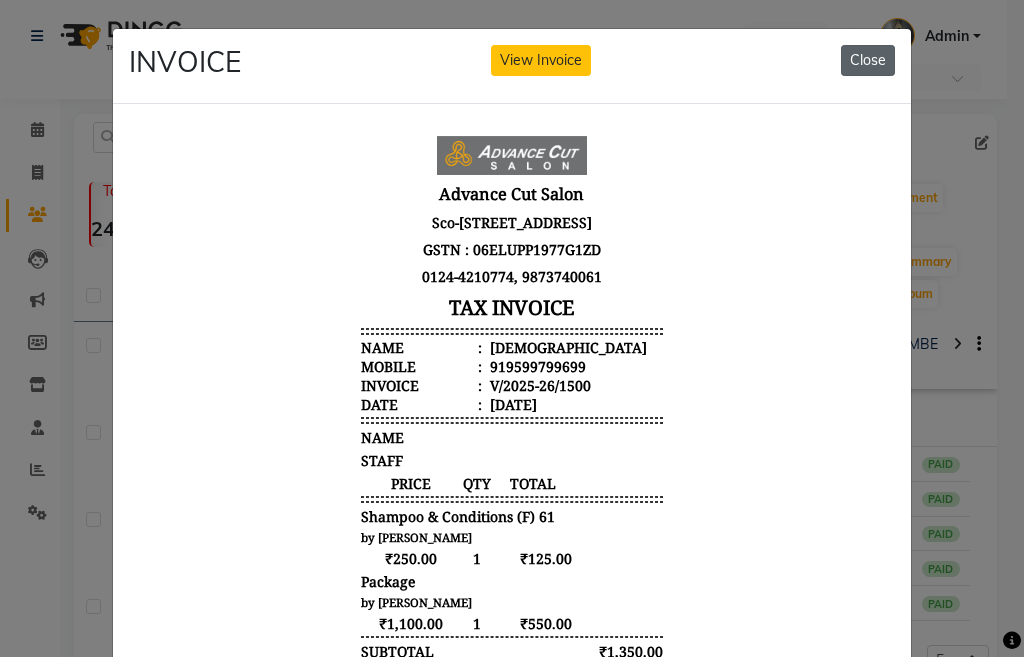 click on "Close" 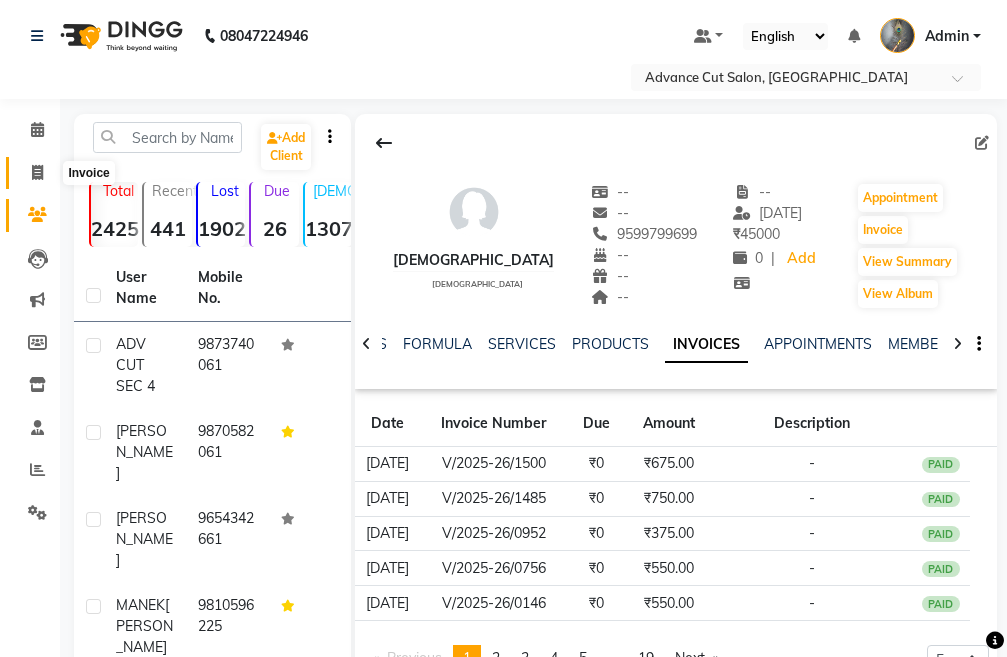 click 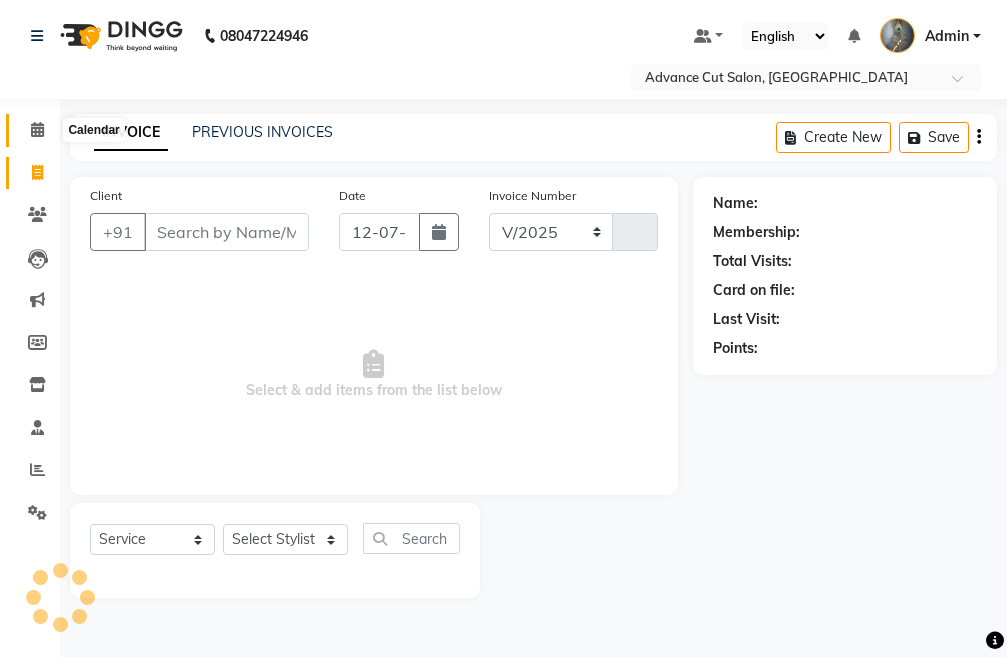 click 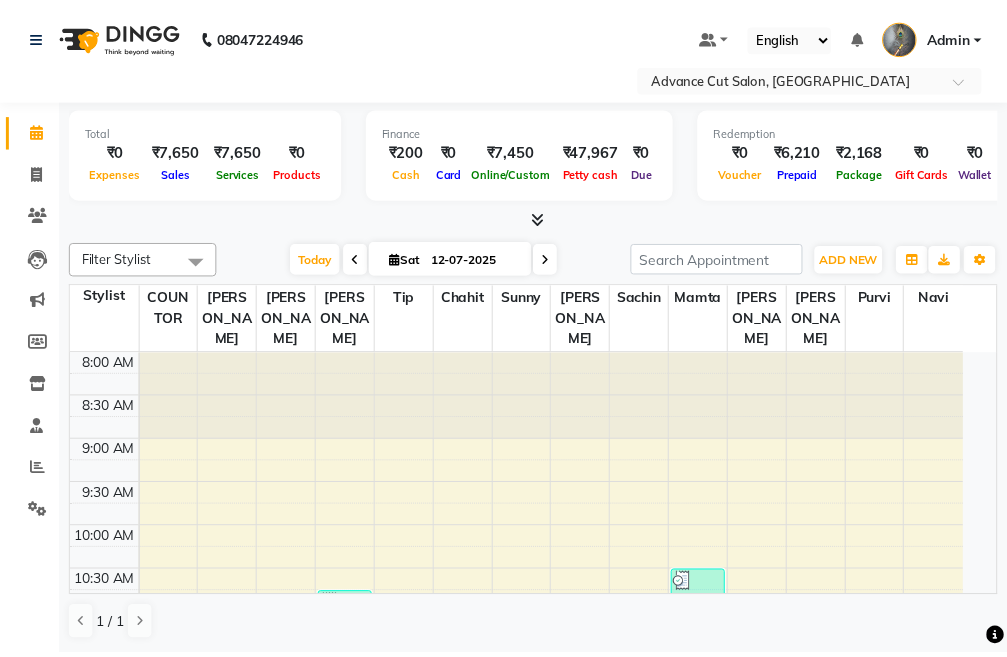 scroll, scrollTop: 0, scrollLeft: 0, axis: both 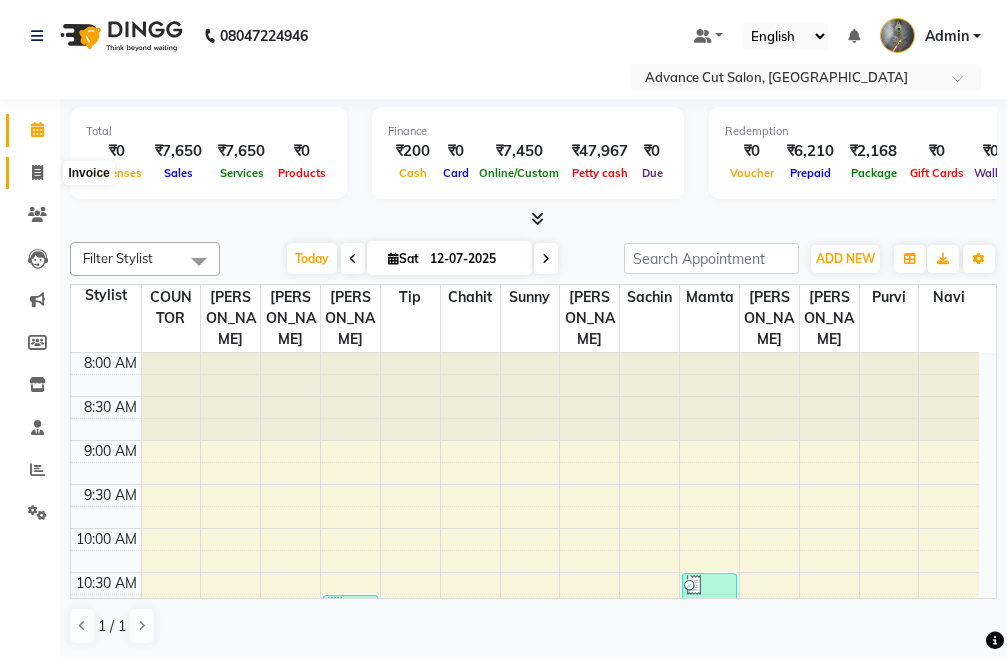 click 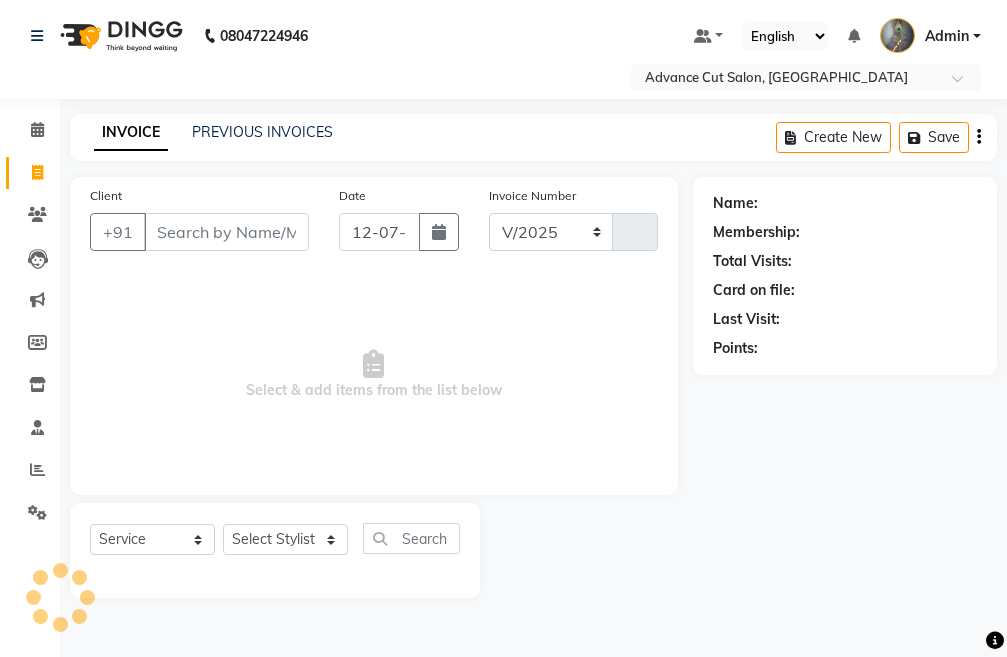 select on "4939" 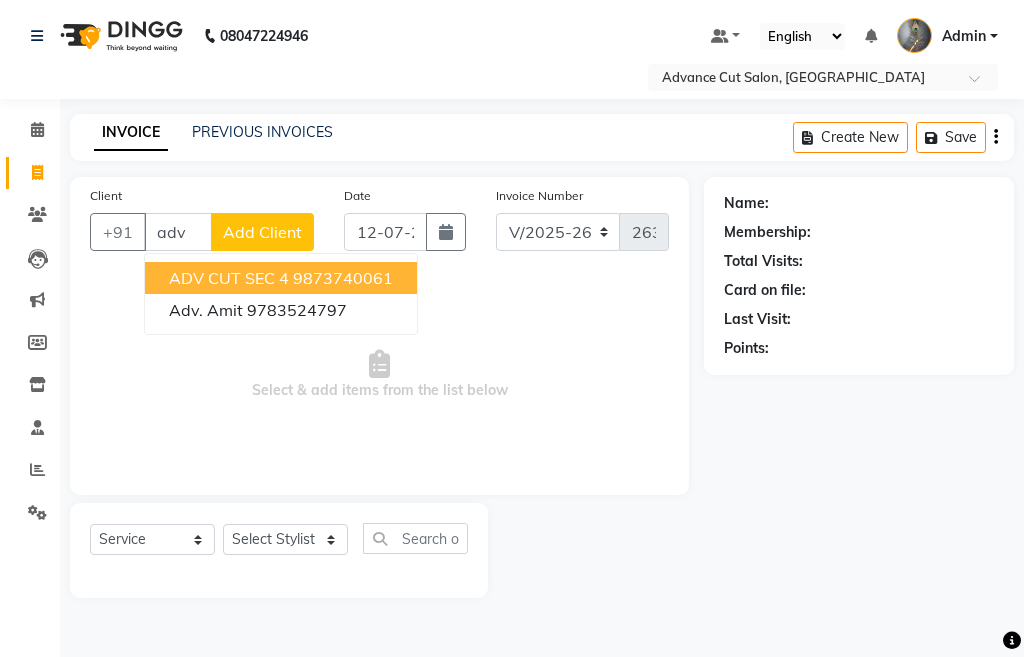 click on "ADV CUT SEC 4  9873740061" at bounding box center [281, 278] 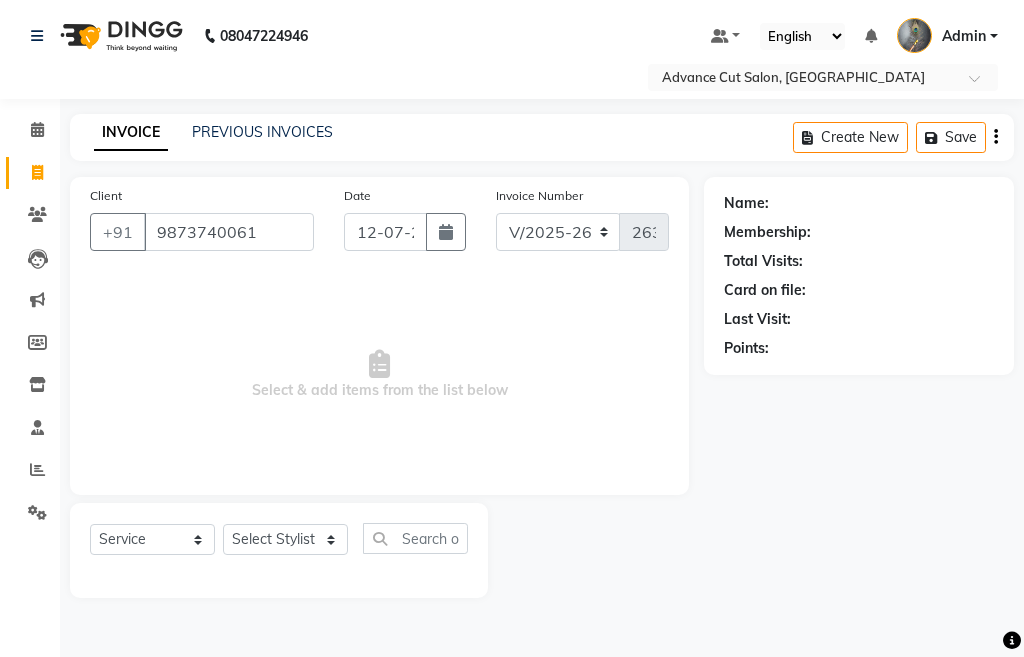 type on "9873740061" 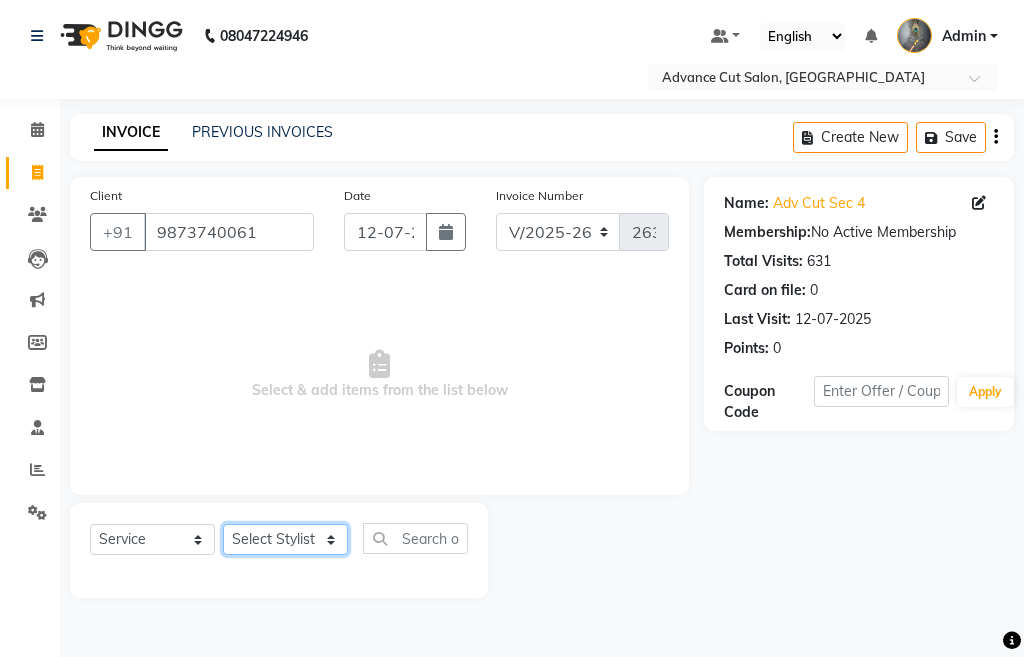 click on "Select Stylist Admin chahit COUNTOR gourav hardeep mamta manisha MONISH navi NOSHAD ALI purvi sachin shatnam sunny tip" 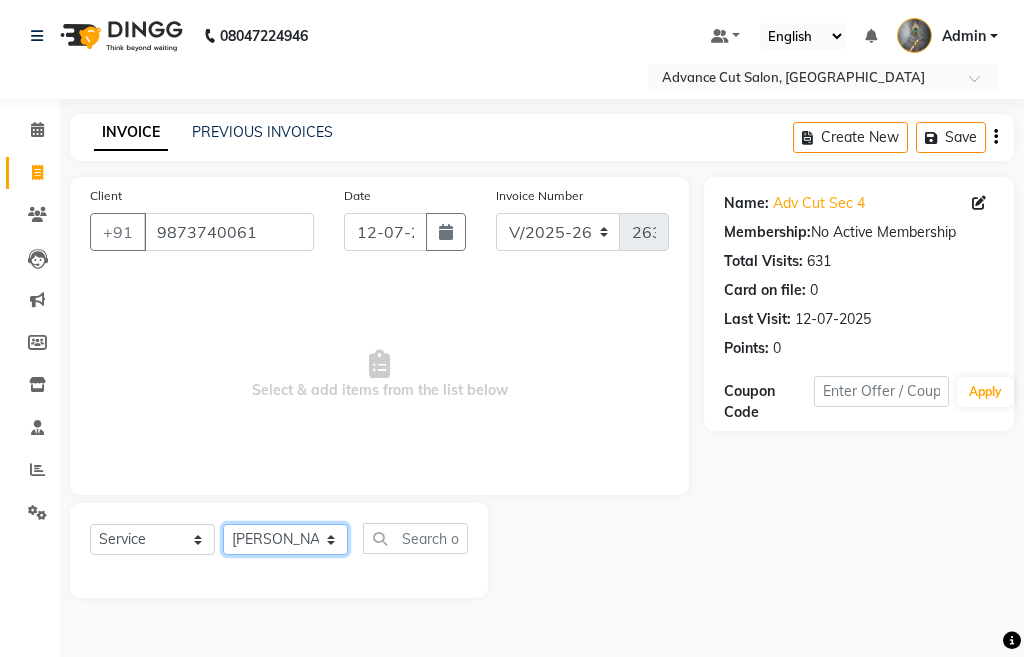 click on "Select Stylist Admin chahit COUNTOR gourav hardeep mamta manisha MONISH navi NOSHAD ALI purvi sachin shatnam sunny tip" 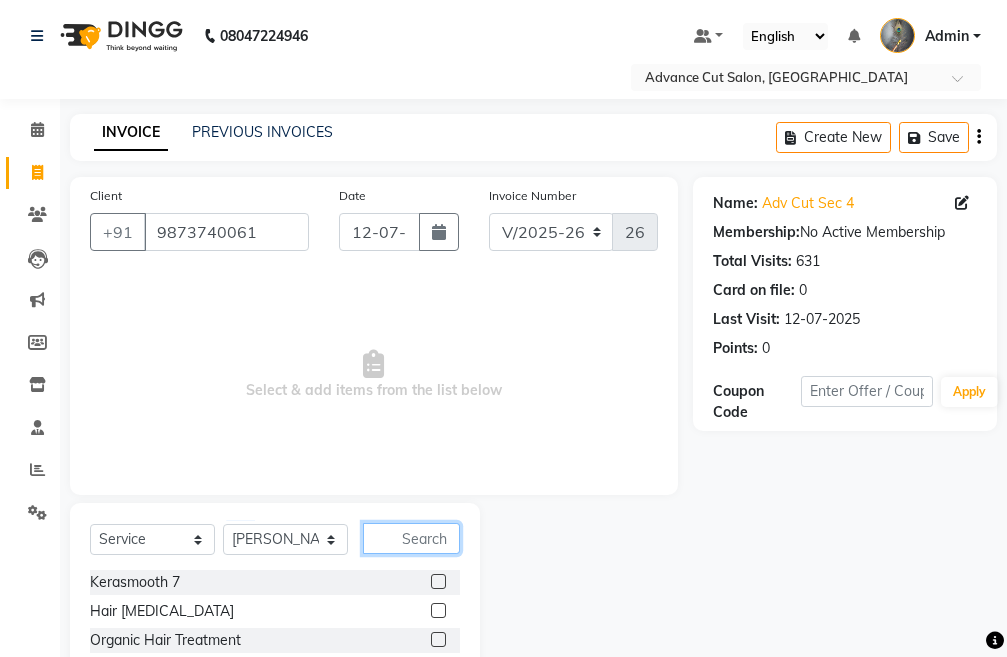 drag, startPoint x: 404, startPoint y: 536, endPoint x: 425, endPoint y: 517, distance: 28.319605 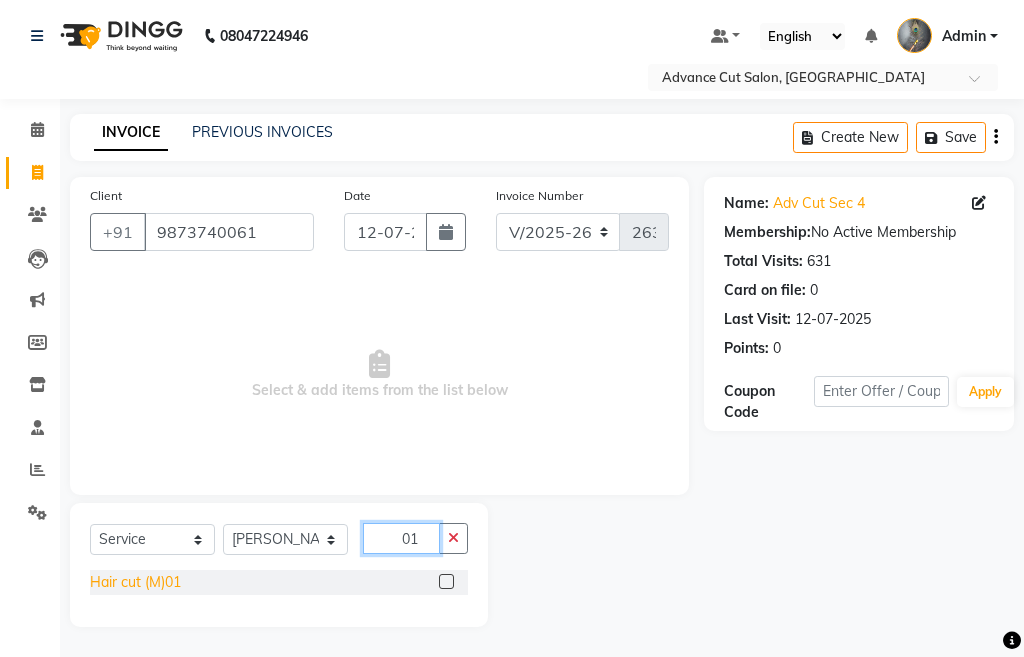 type on "01" 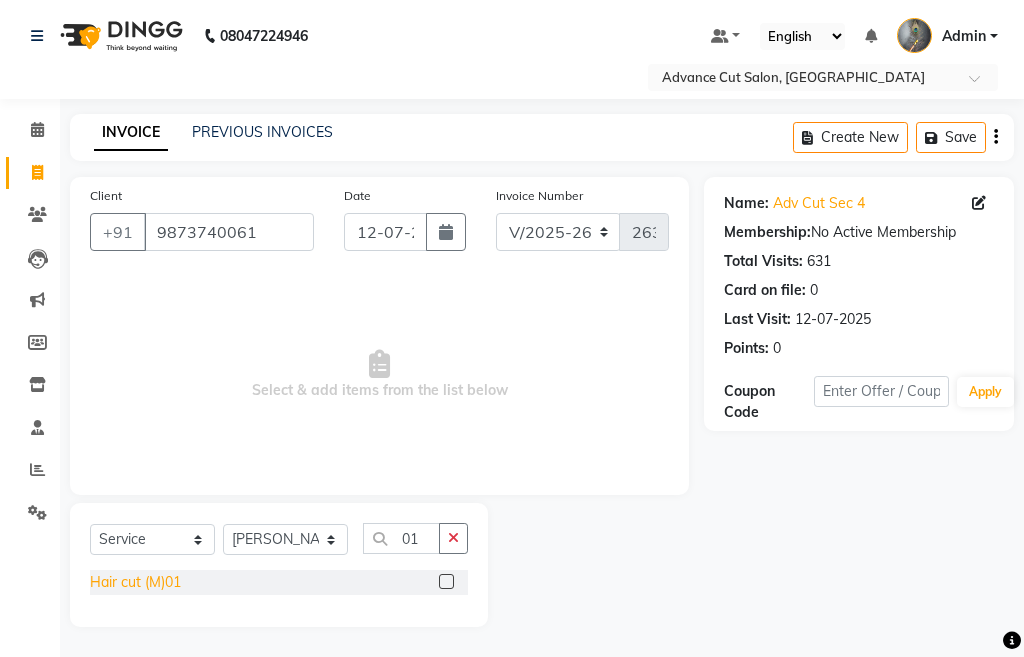 click on "Hair cut (M)01" 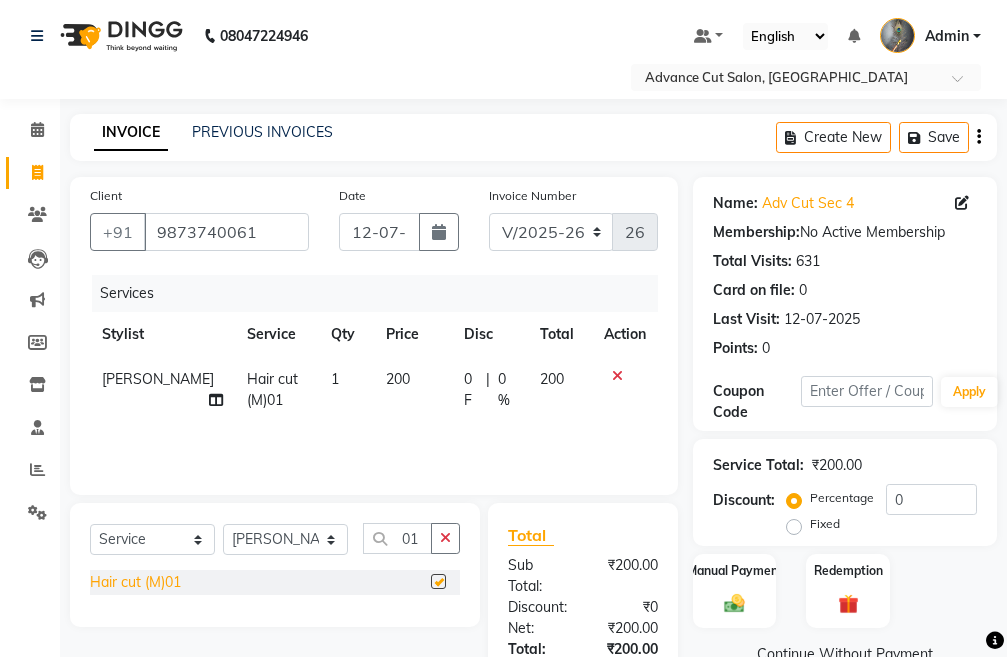 checkbox on "false" 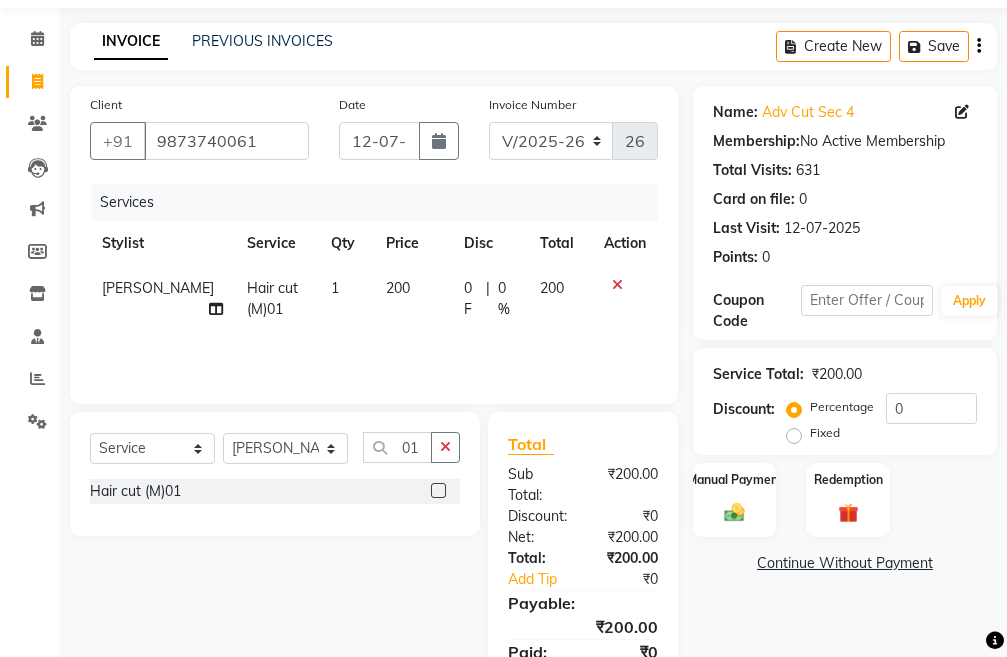 scroll, scrollTop: 194, scrollLeft: 0, axis: vertical 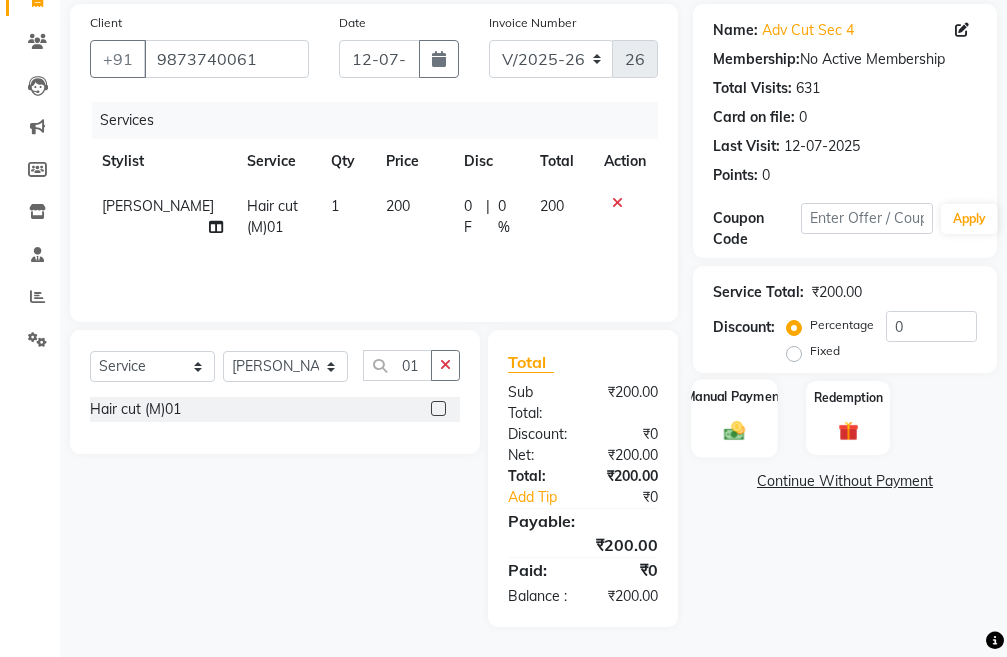 click 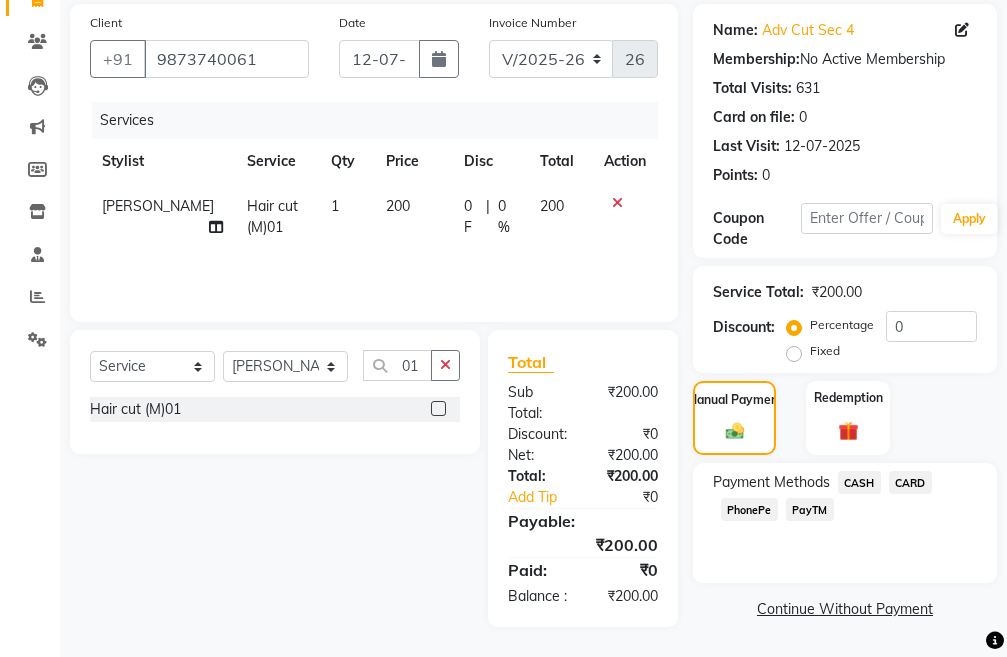 click on "PayTM" 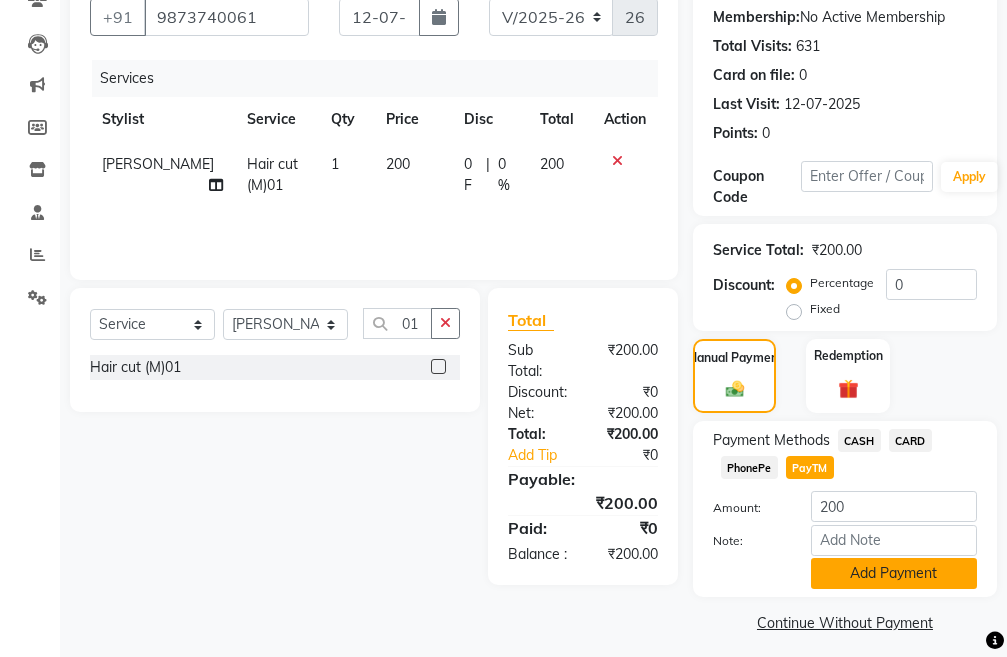 scroll, scrollTop: 226, scrollLeft: 0, axis: vertical 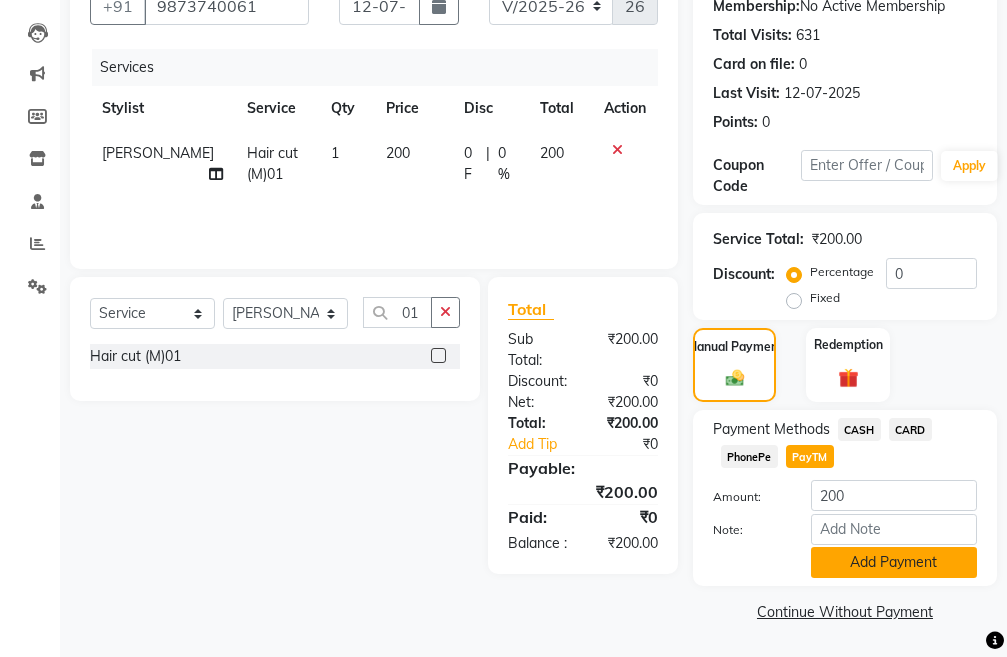 click on "Add Payment" 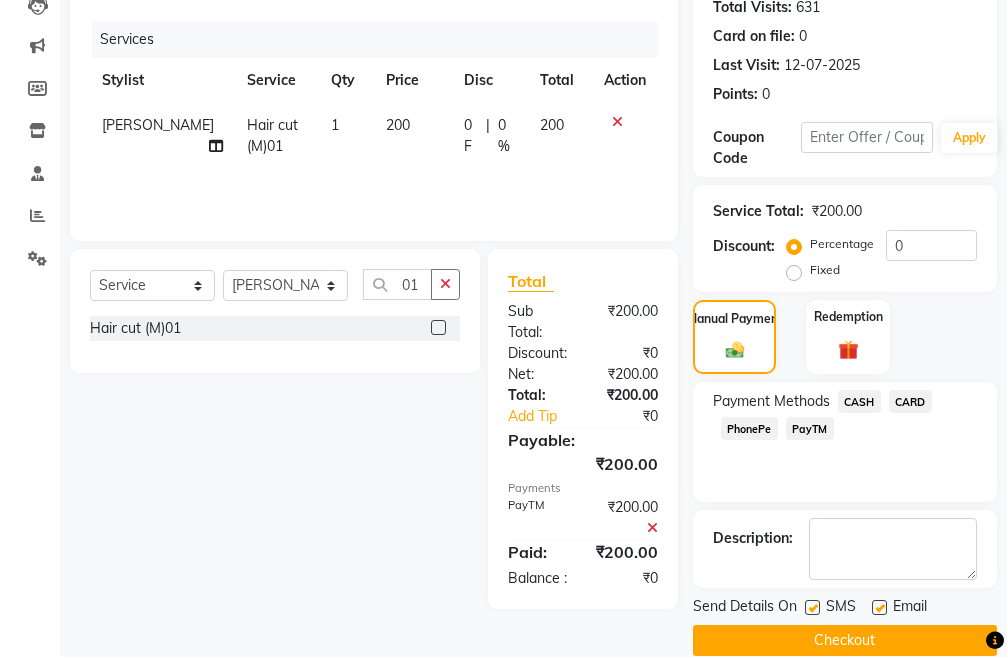 scroll, scrollTop: 283, scrollLeft: 0, axis: vertical 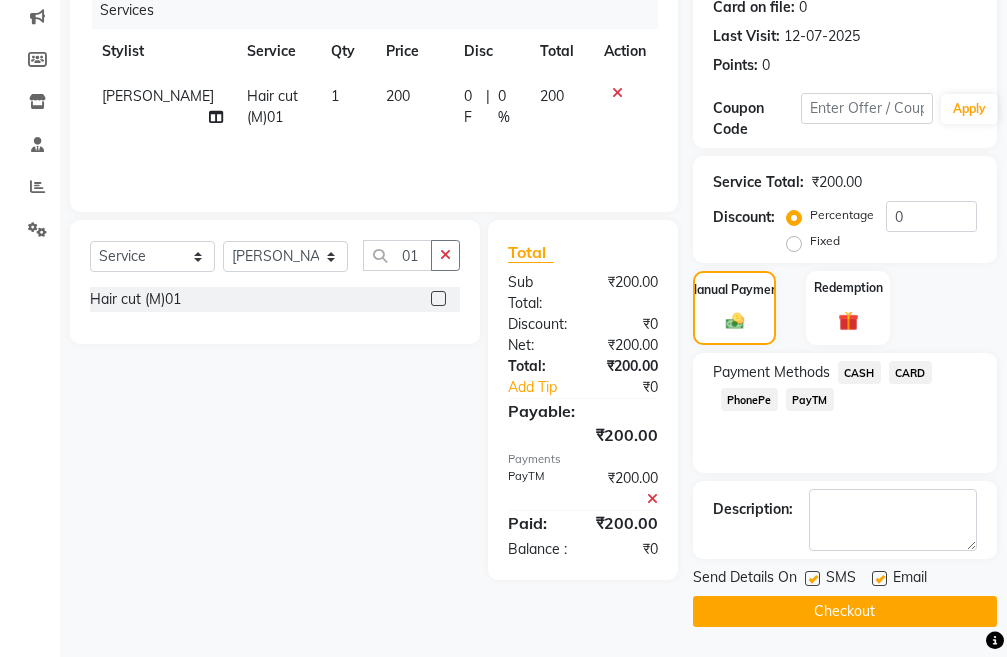 click on "INVOICE PREVIOUS INVOICES Create New   Save  Client +91 9873740061 Date 12-07-2025 Invoice Number V/2025 V/2025-26 2639 Services Stylist Service Qty Price Disc Total Action NOSHAD ALI Hair cut (M)01 1 200 0 F | 0 % 200 Select  Service  Product  Membership  Package Voucher Prepaid Gift Card  Select Stylist Admin chahit COUNTOR gourav hardeep mamta manisha MONISH navi NOSHAD ALI purvi sachin shatnam sunny tip 01 Hair cut (M)01  Total Sub Total: ₹200.00 Discount: ₹0 Net: ₹200.00 Total: ₹200.00 Add Tip ₹0 Payable: ₹200.00 Payments PayTM ₹200.00  Paid: ₹200.00 Balance   : ₹0 Name: Adv Cut Sec 4  Membership:  No Active Membership  Total Visits:  631 Card on file:  0 Last Visit:   12-07-2025 Points:   0  Coupon Code Apply Service Total:  ₹200.00  Discount:  Percentage   Fixed  0 Manual Payment Redemption Payment Methods  CASH   CARD   PhonePe   PayTM  Description:                  Send Details On SMS Email  Checkout" 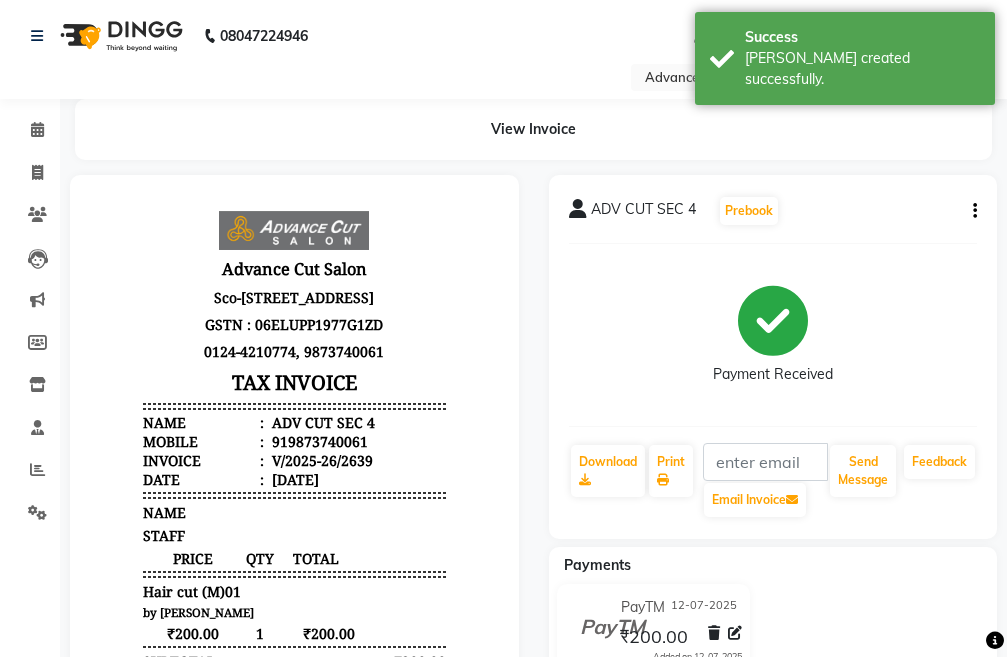 scroll, scrollTop: 0, scrollLeft: 0, axis: both 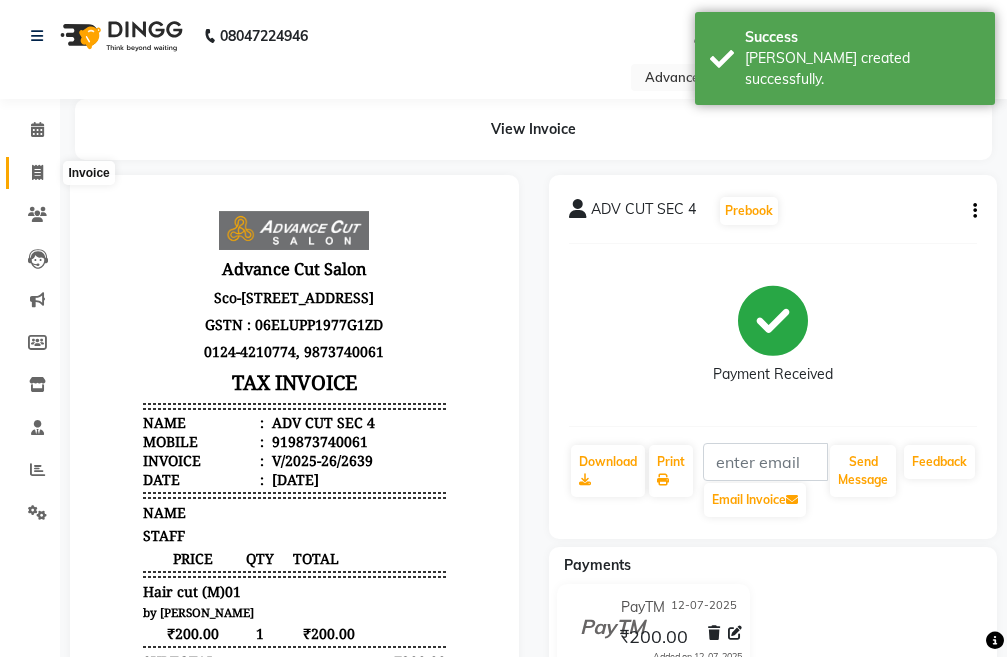click 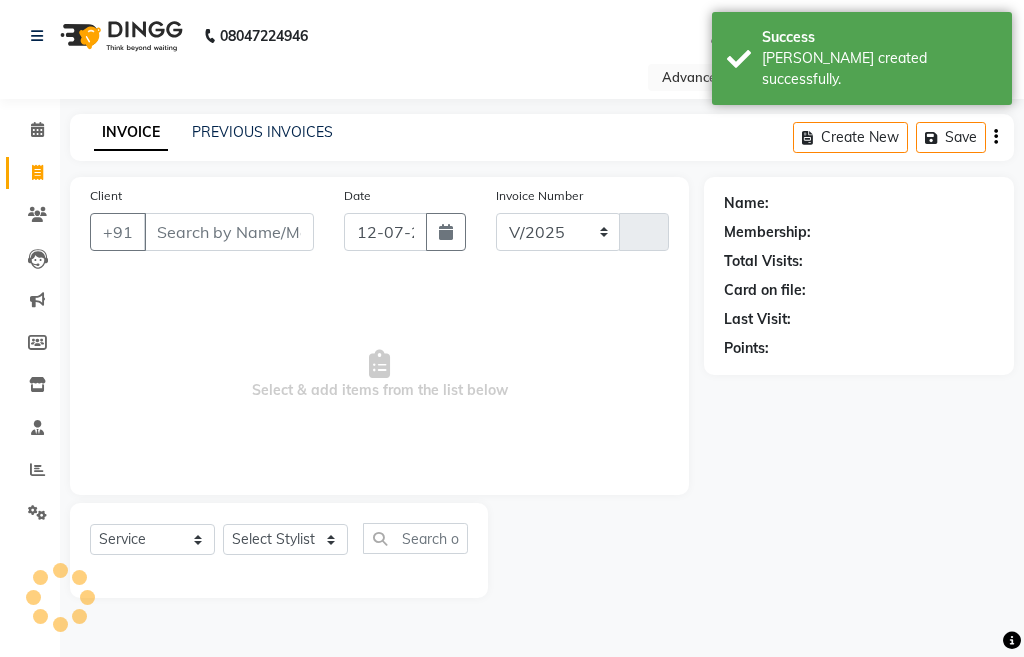 select on "4939" 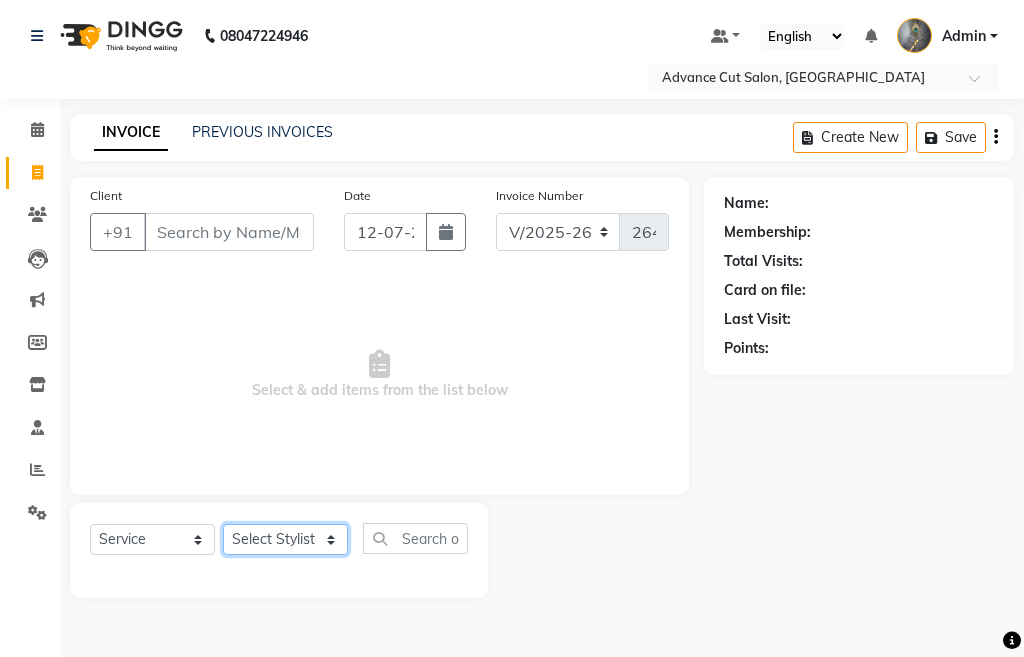 click on "Select Stylist Admin chahit COUNTOR gourav hardeep mamta manisha MONISH navi NOSHAD ALI purvi sachin shatnam sunny tip" 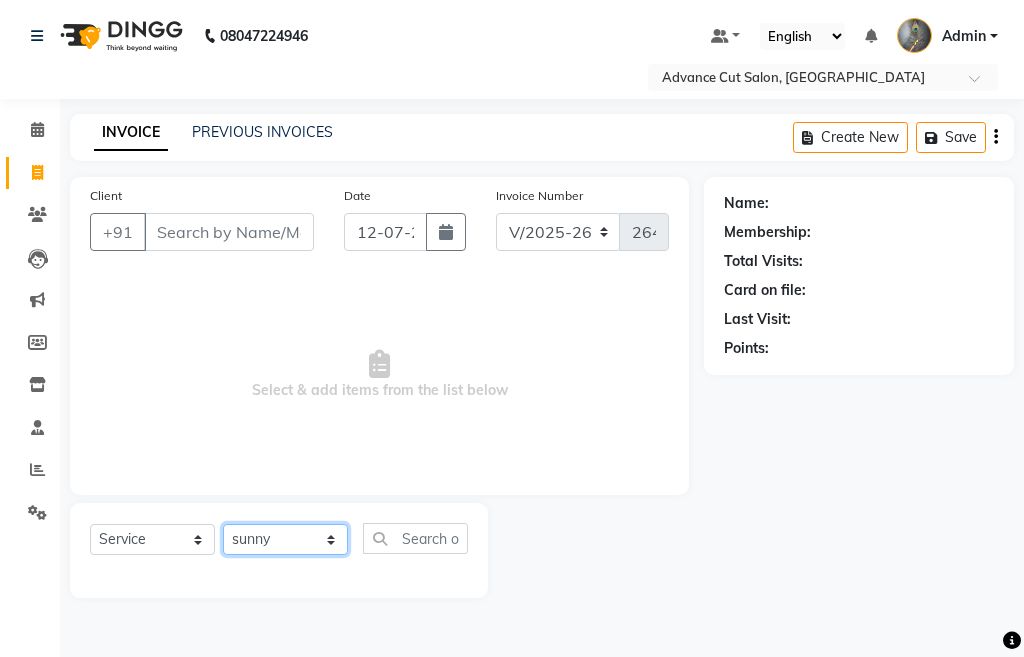 click on "Select Stylist Admin chahit COUNTOR gourav hardeep mamta manisha MONISH navi NOSHAD ALI purvi sachin shatnam sunny tip" 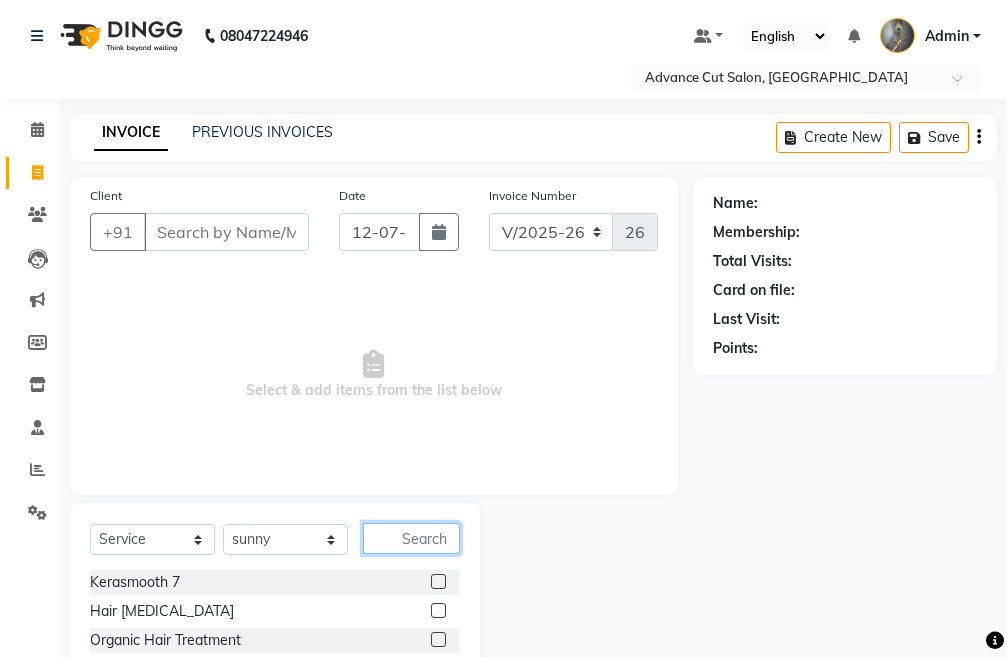 click 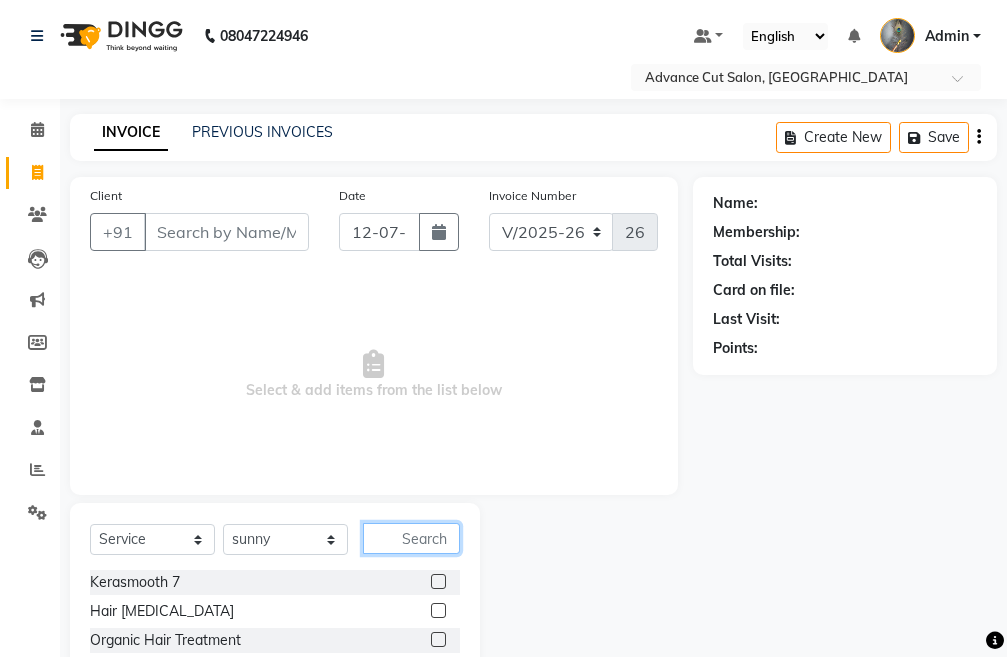 type on "6" 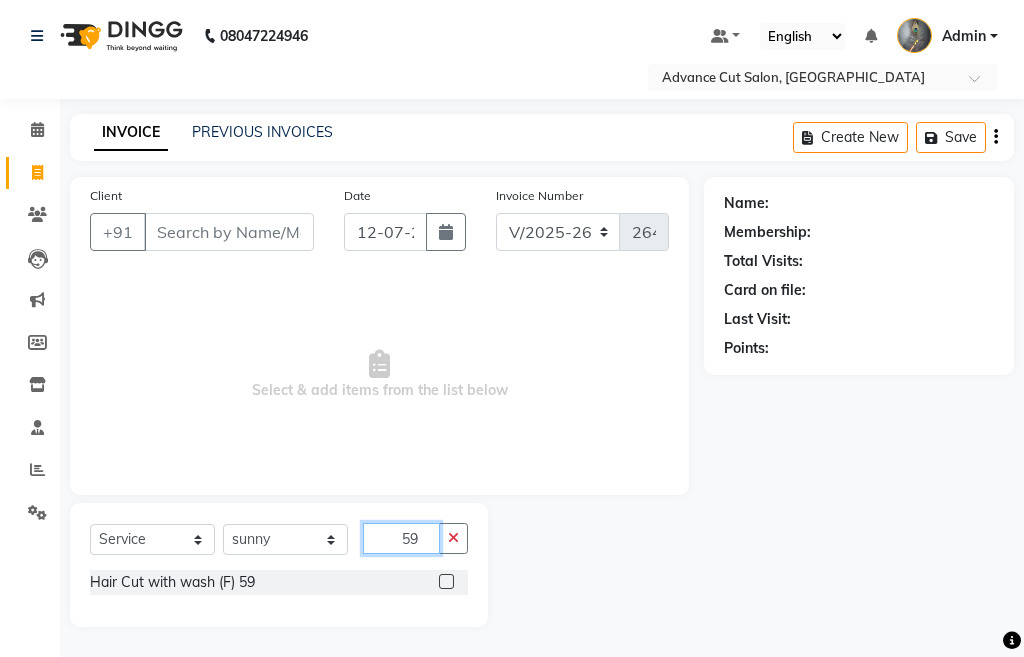 type on "59" 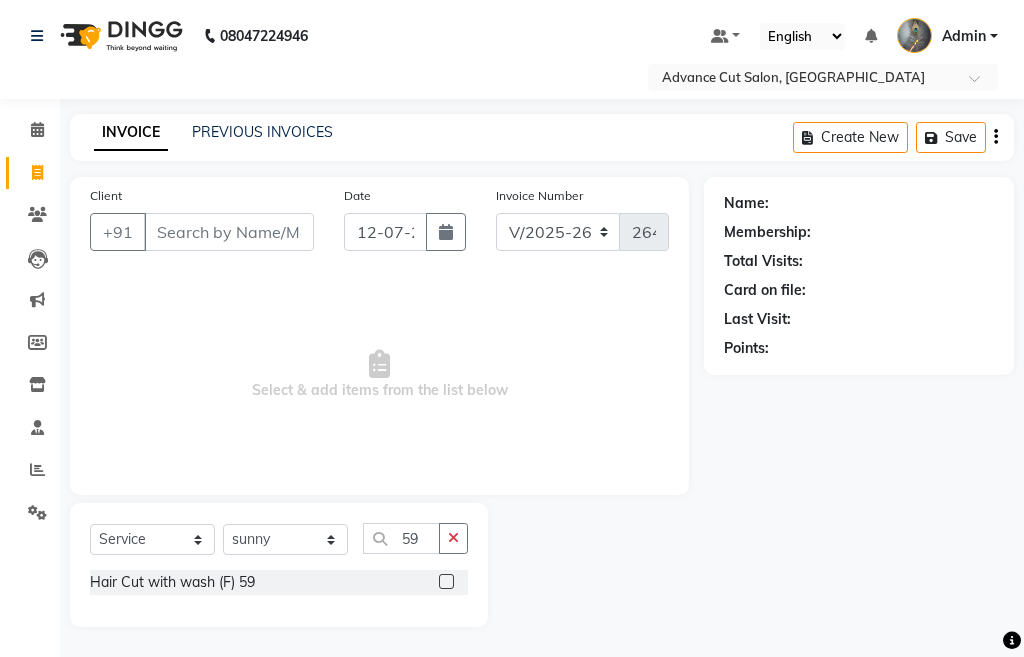 click 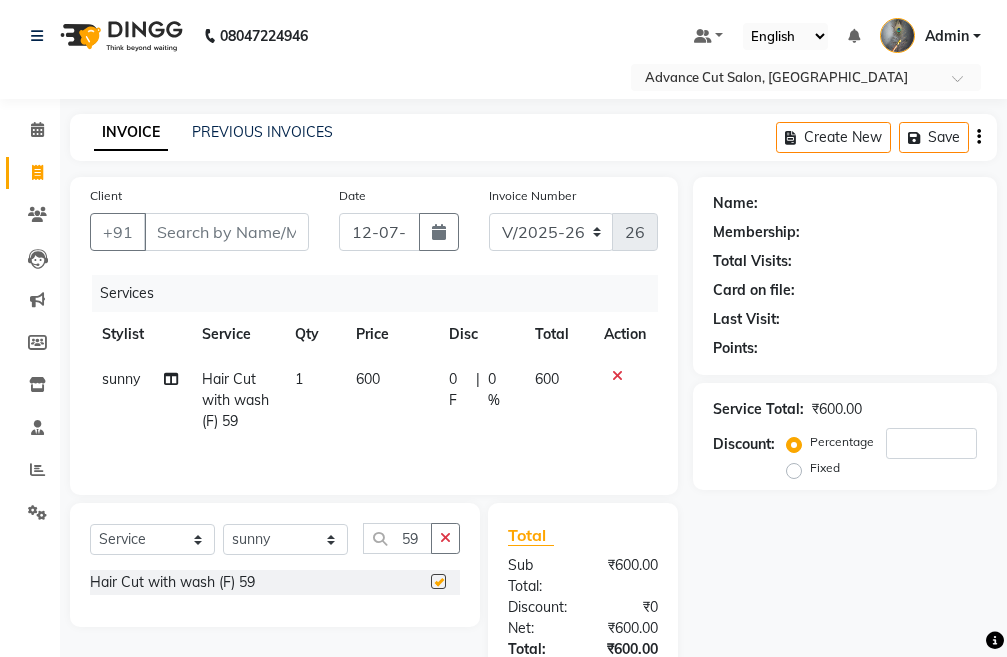 checkbox on "false" 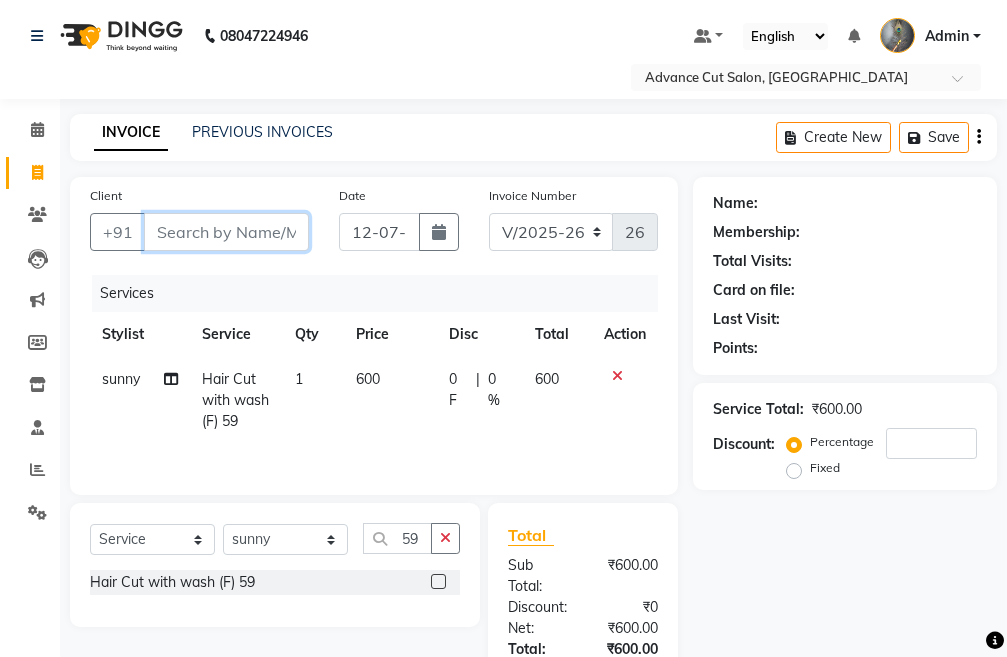 click on "Client" at bounding box center [226, 232] 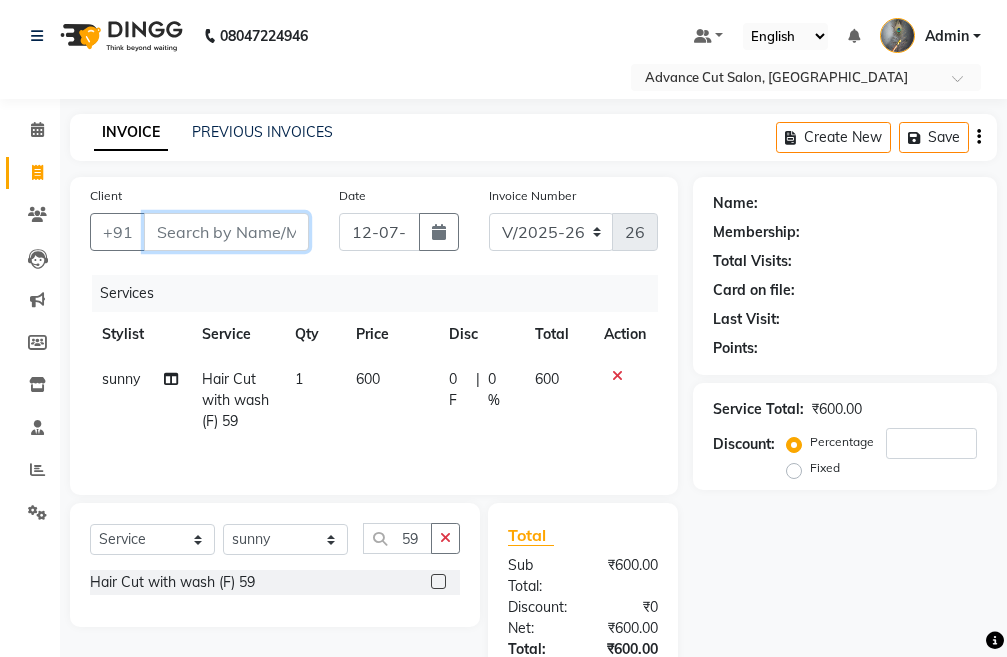 drag, startPoint x: 299, startPoint y: 216, endPoint x: 293, endPoint y: 231, distance: 16.155495 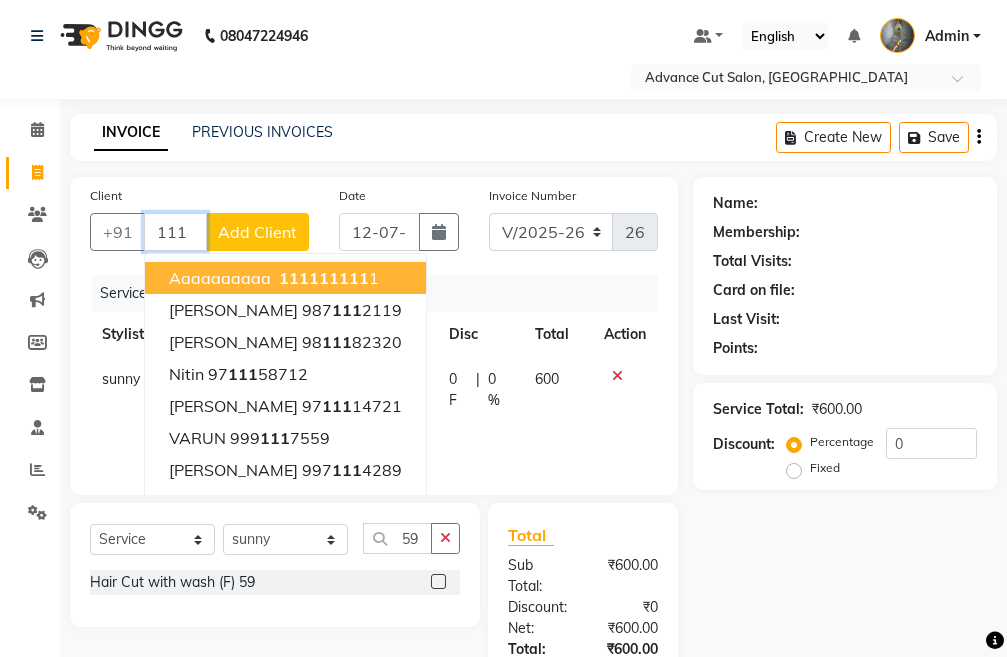 click on "111" at bounding box center [294, 278] 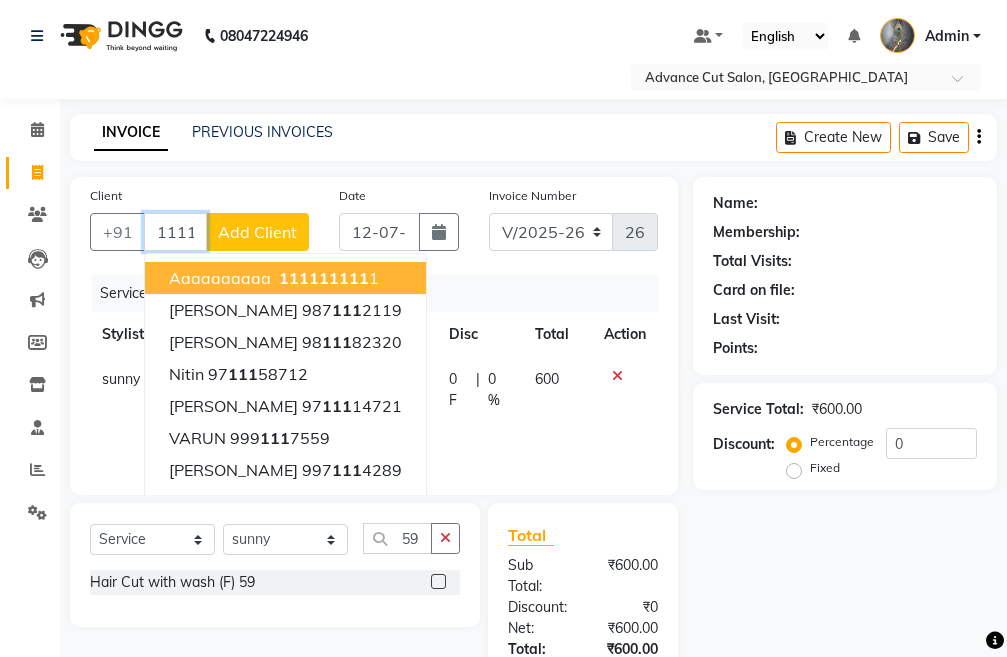 type on "1111111111" 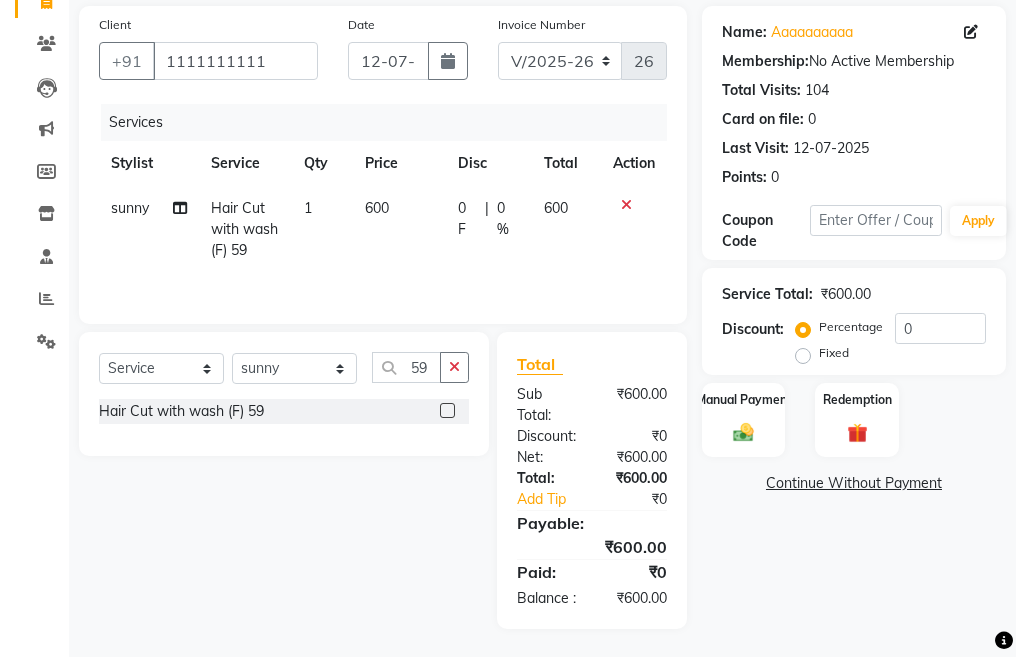scroll, scrollTop: 196, scrollLeft: 0, axis: vertical 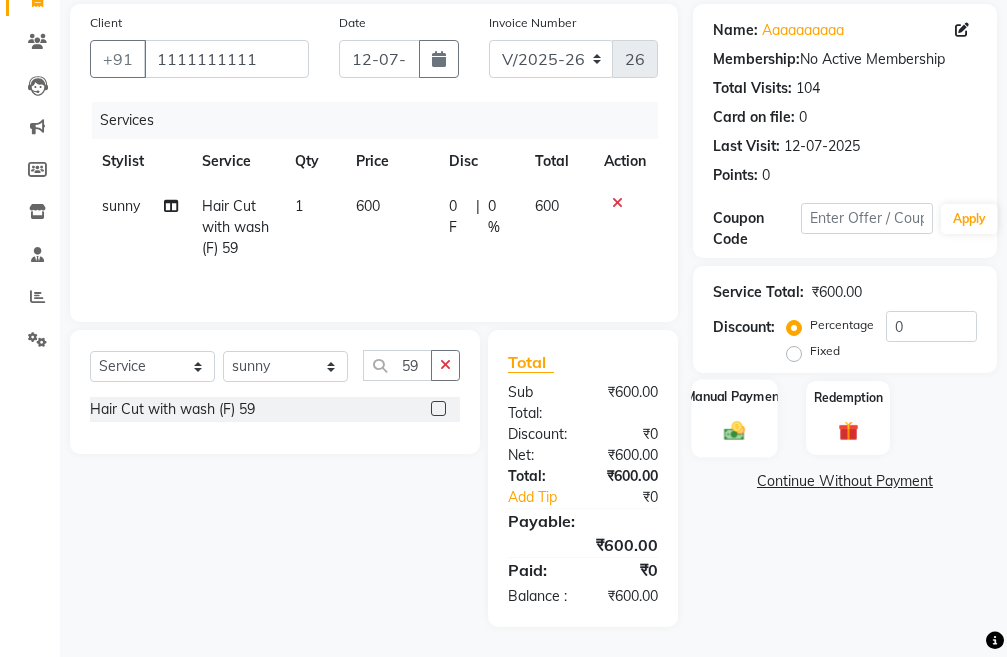 click 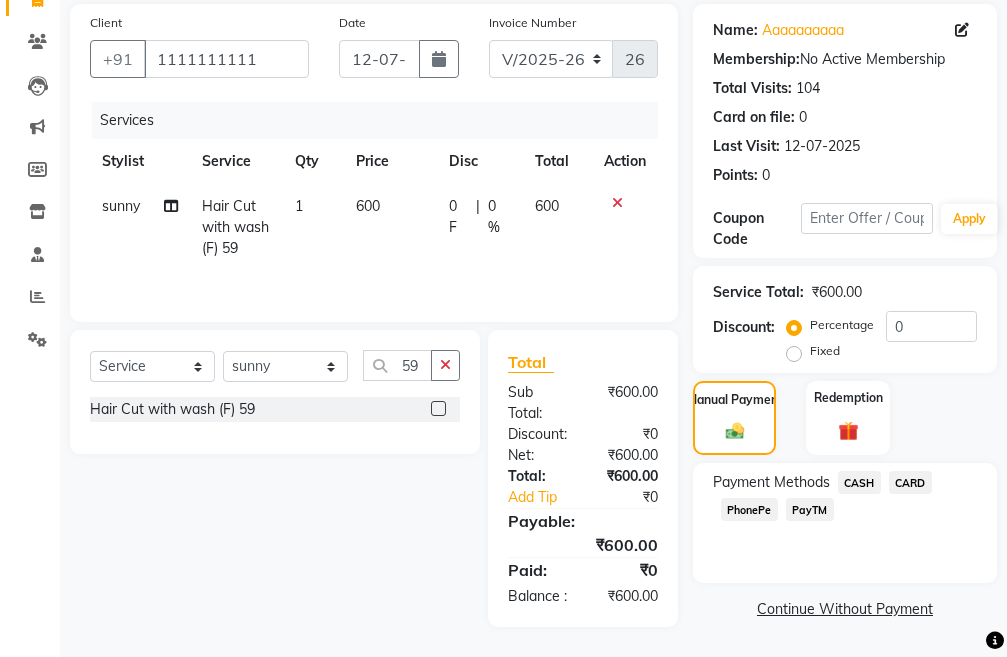 click on "PayTM" 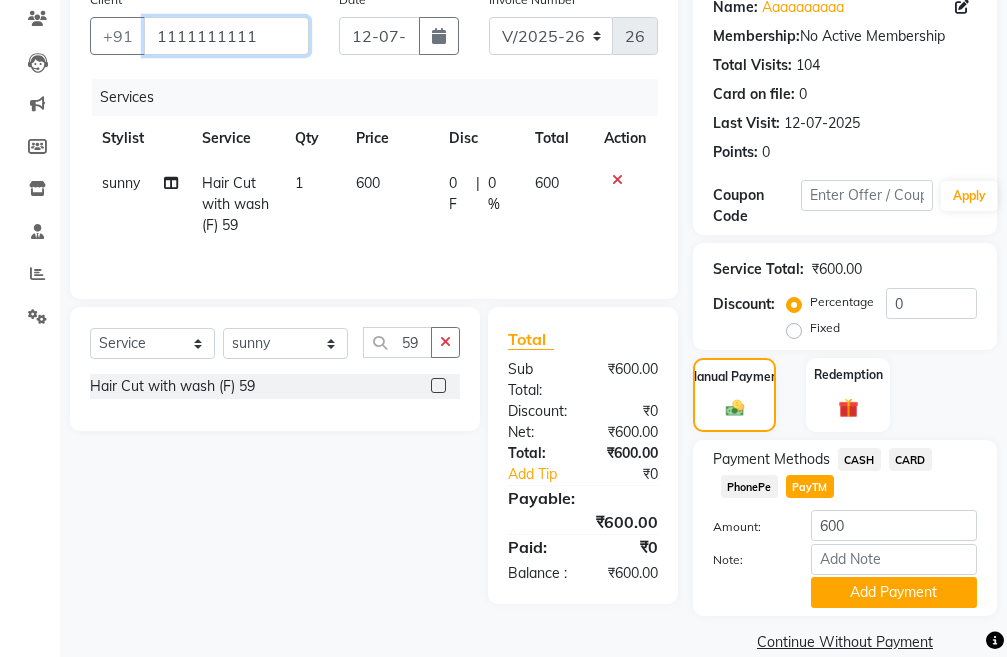 drag, startPoint x: 269, startPoint y: 42, endPoint x: 146, endPoint y: 38, distance: 123.065025 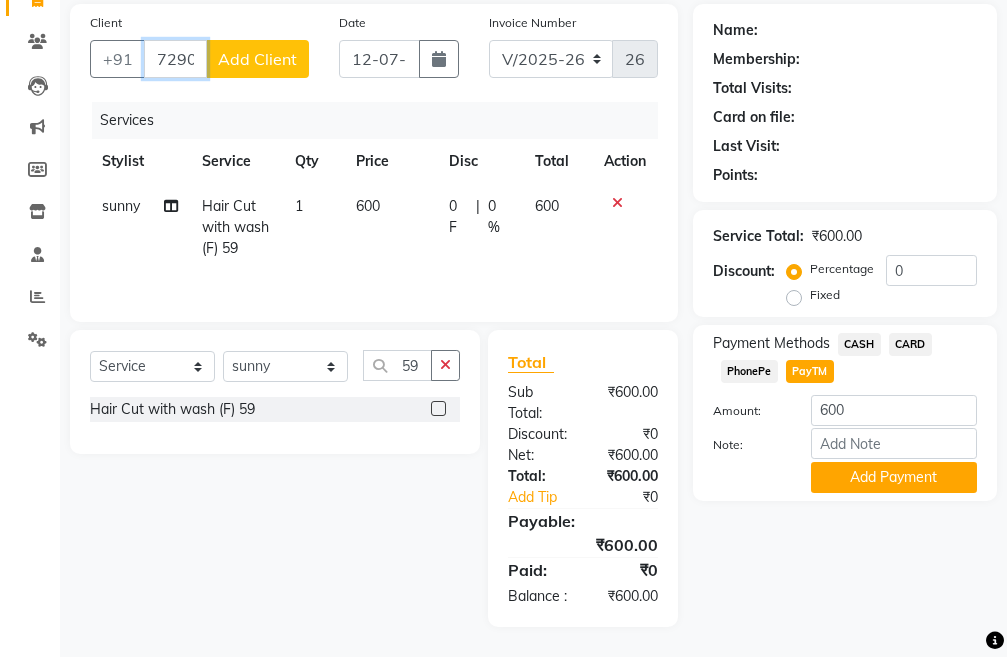 type on "7290040650" 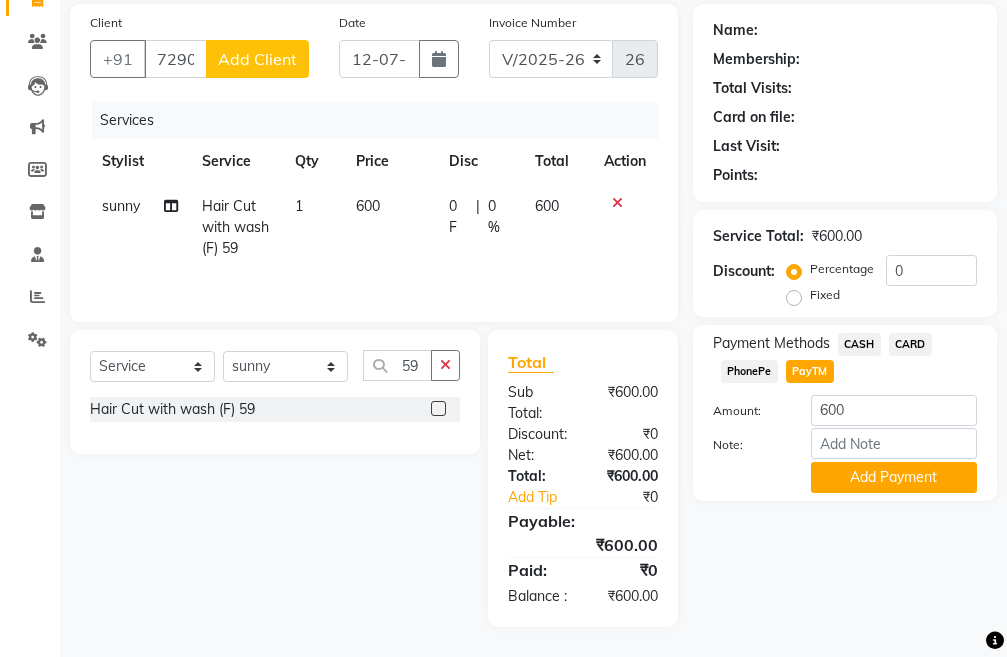 click on "Add Client" 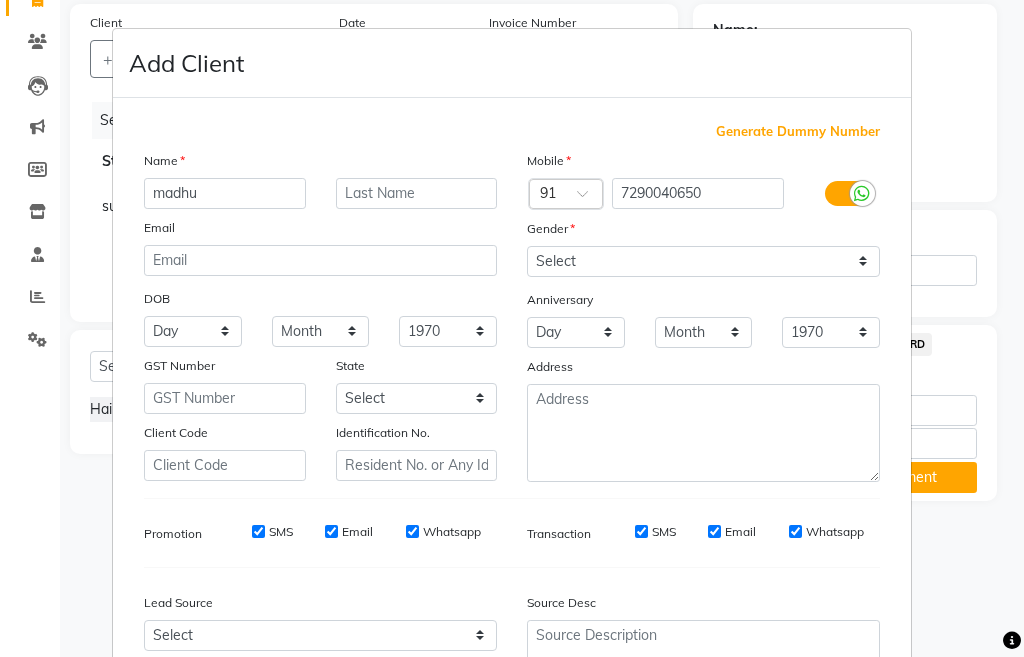type on "madhu" 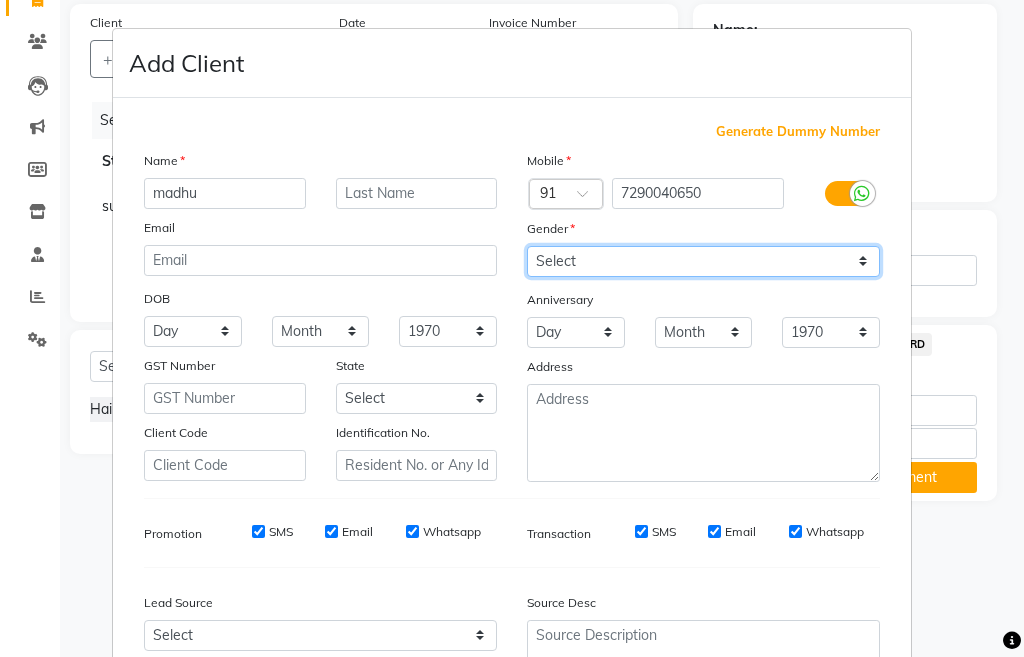 click on "Select Male Female Other Prefer Not To Say" at bounding box center [703, 261] 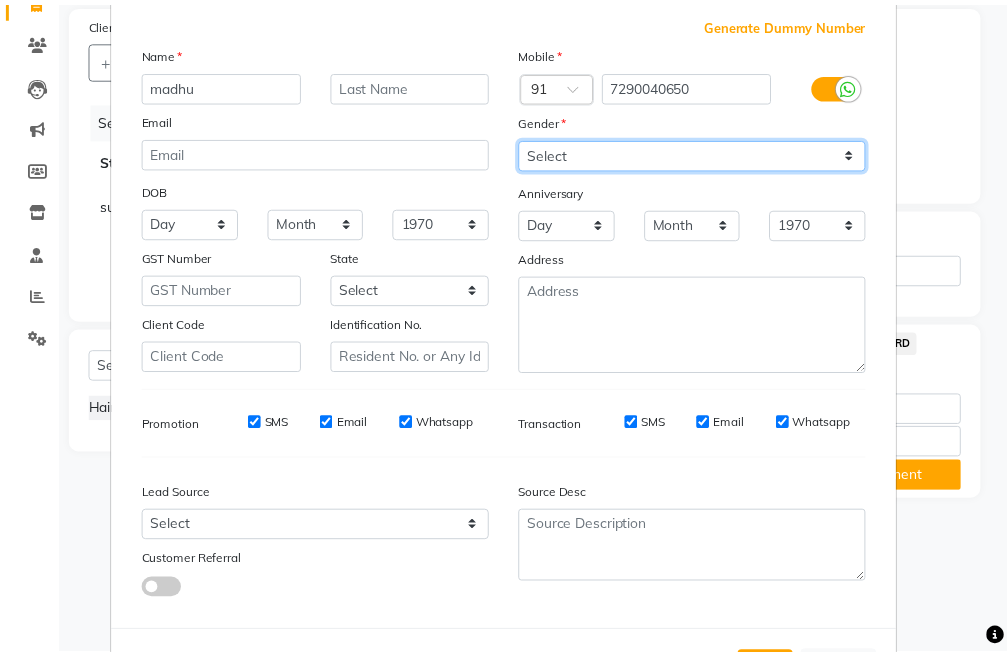 scroll, scrollTop: 192, scrollLeft: 0, axis: vertical 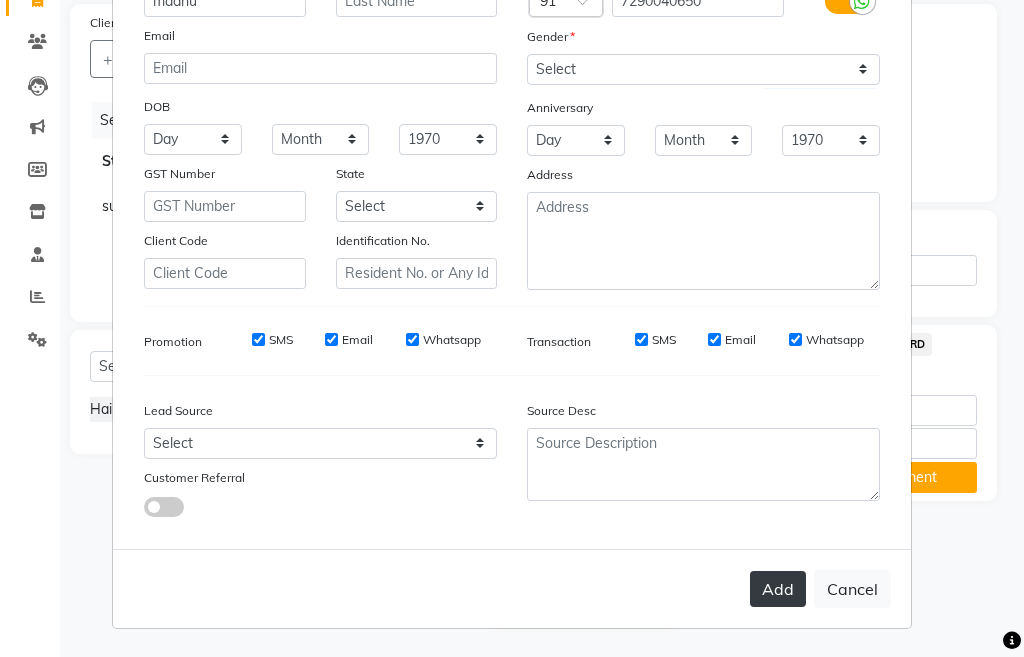 click on "Add" at bounding box center [778, 589] 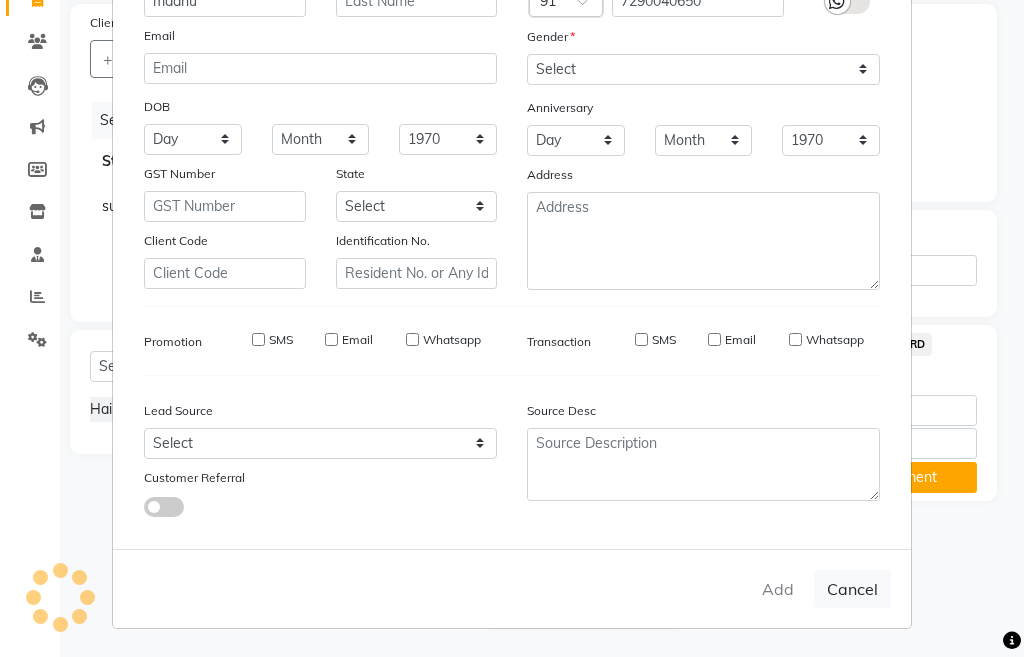 type 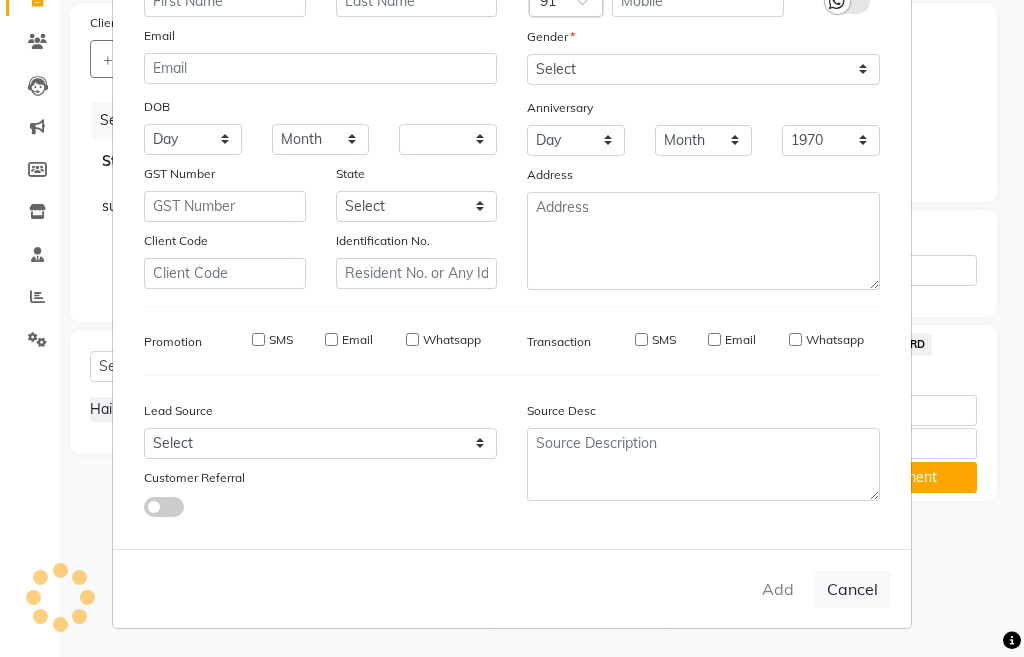 select 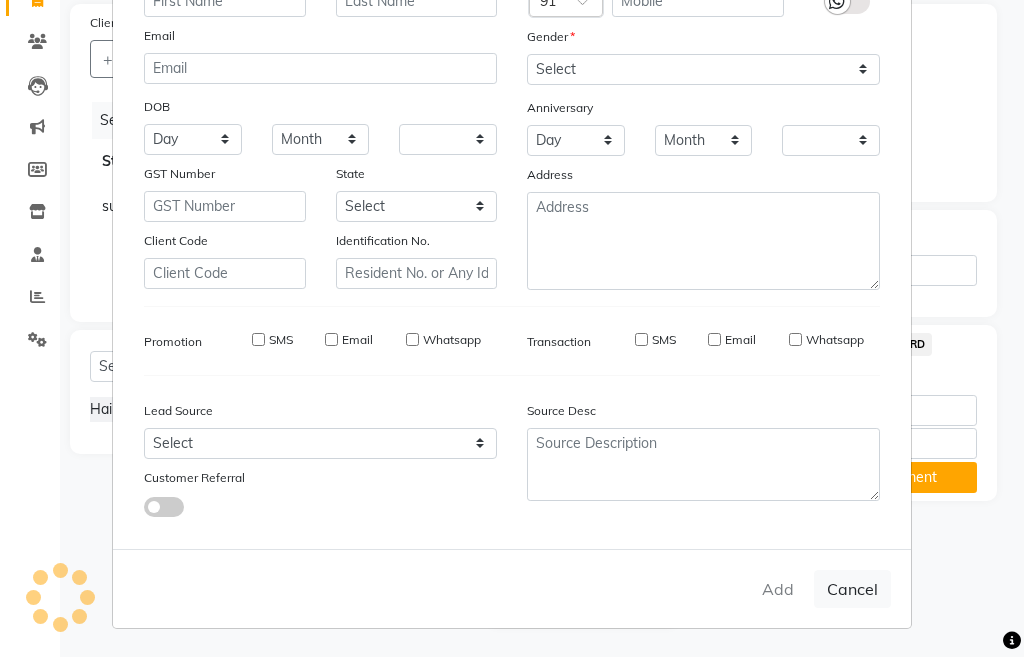 checkbox on "false" 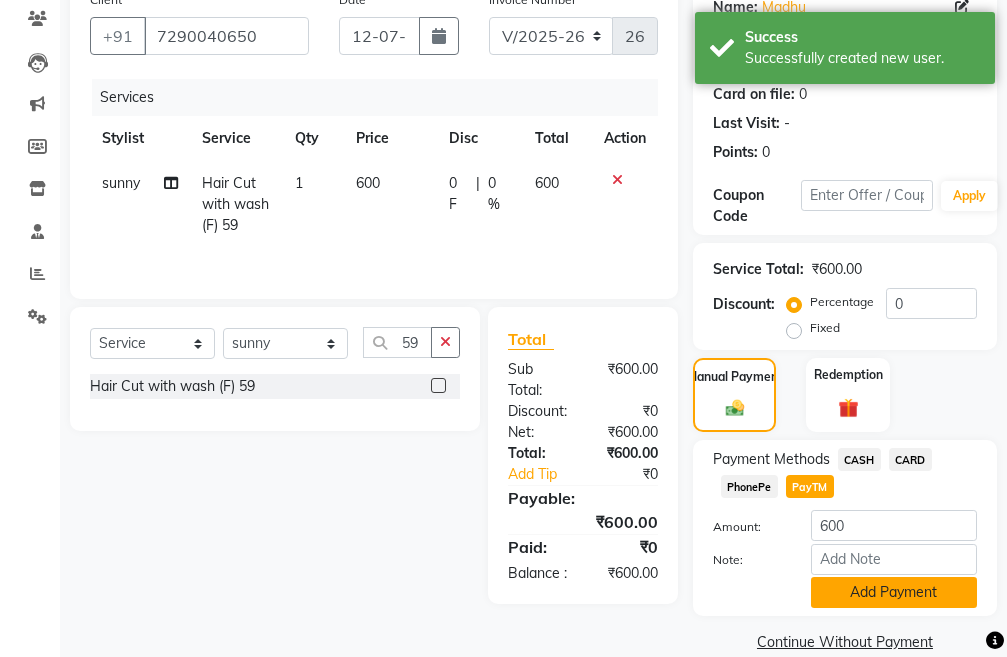 click on "Add Payment" 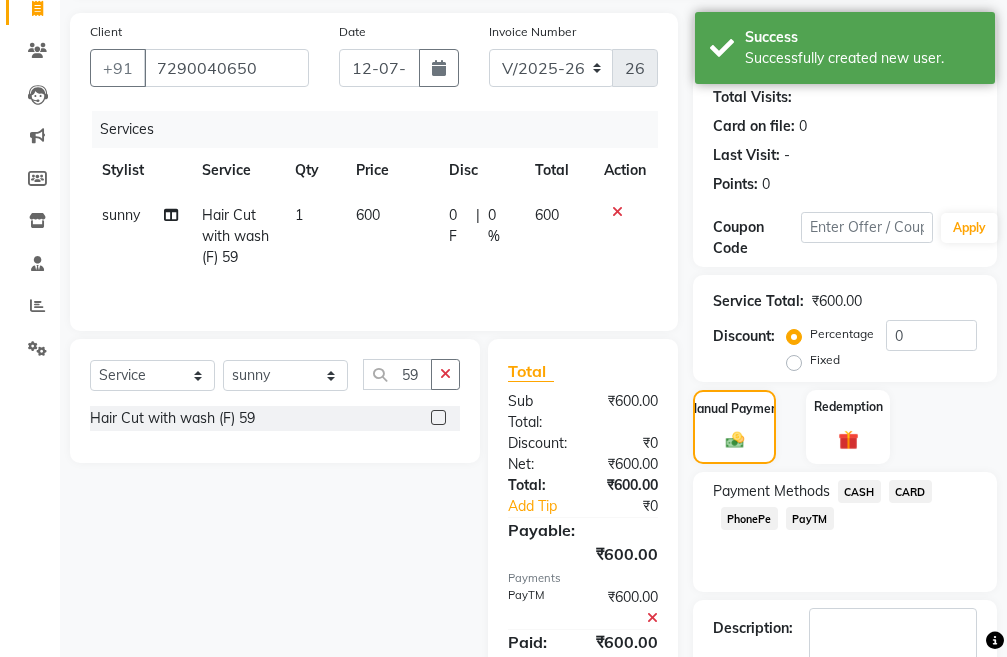 scroll, scrollTop: 283, scrollLeft: 0, axis: vertical 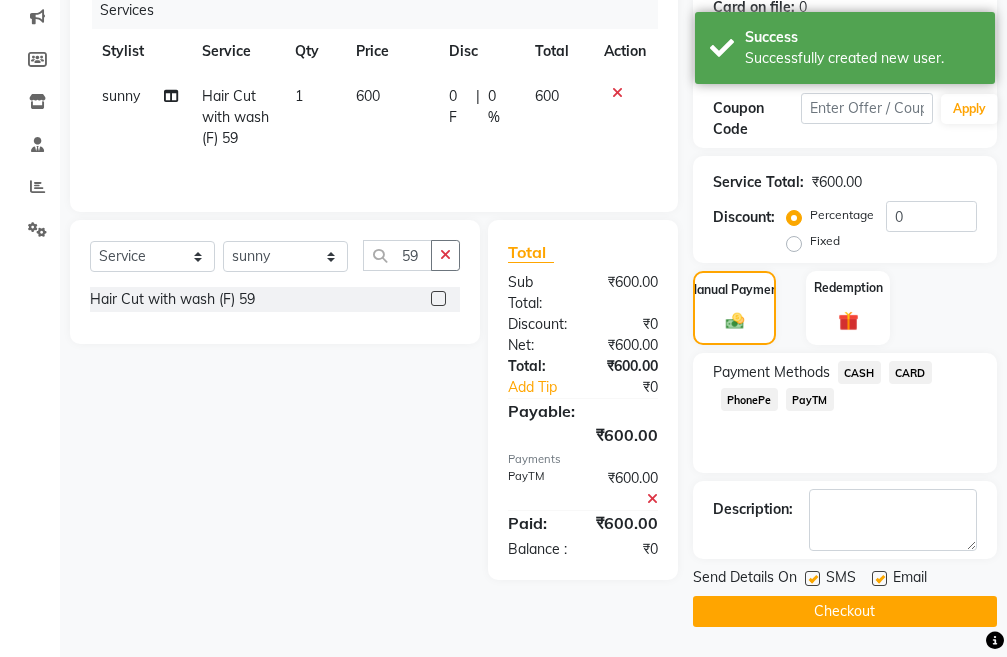 click on "Checkout" 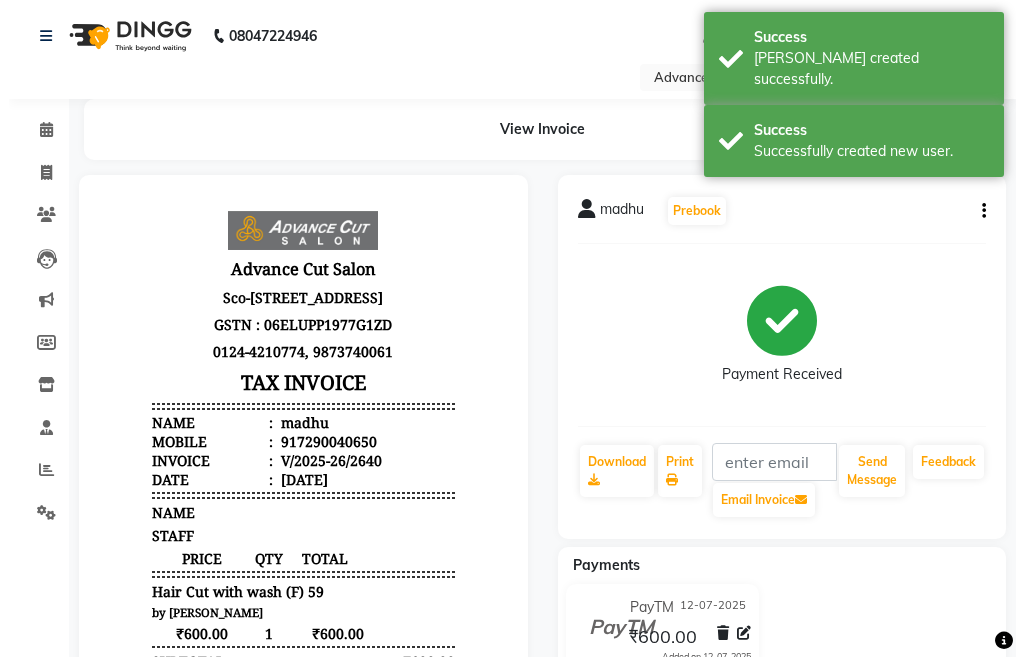 scroll, scrollTop: 0, scrollLeft: 0, axis: both 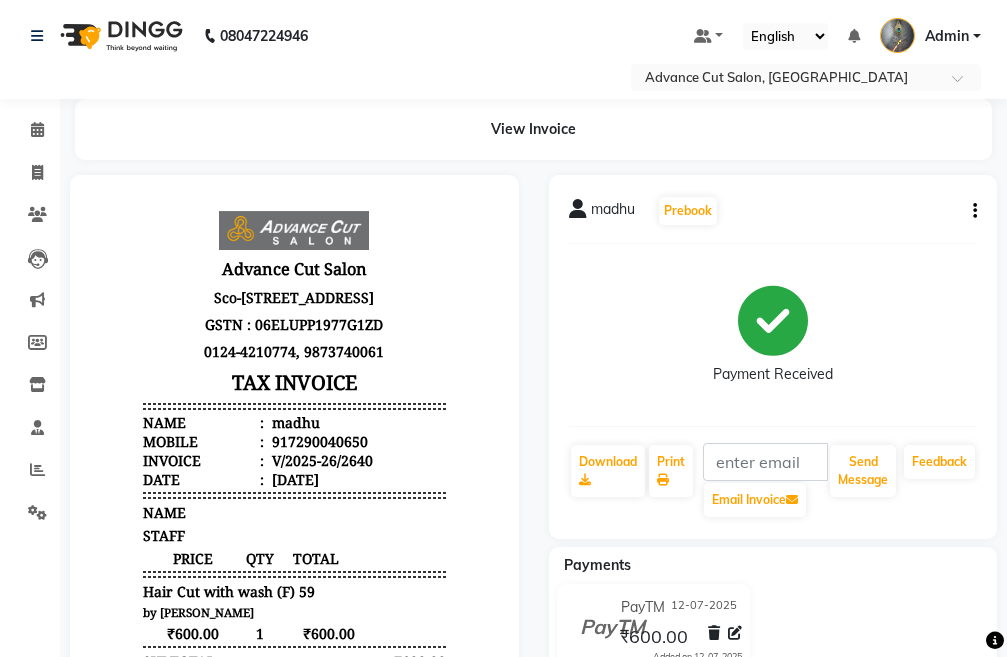 click on "Admin" at bounding box center (930, 36) 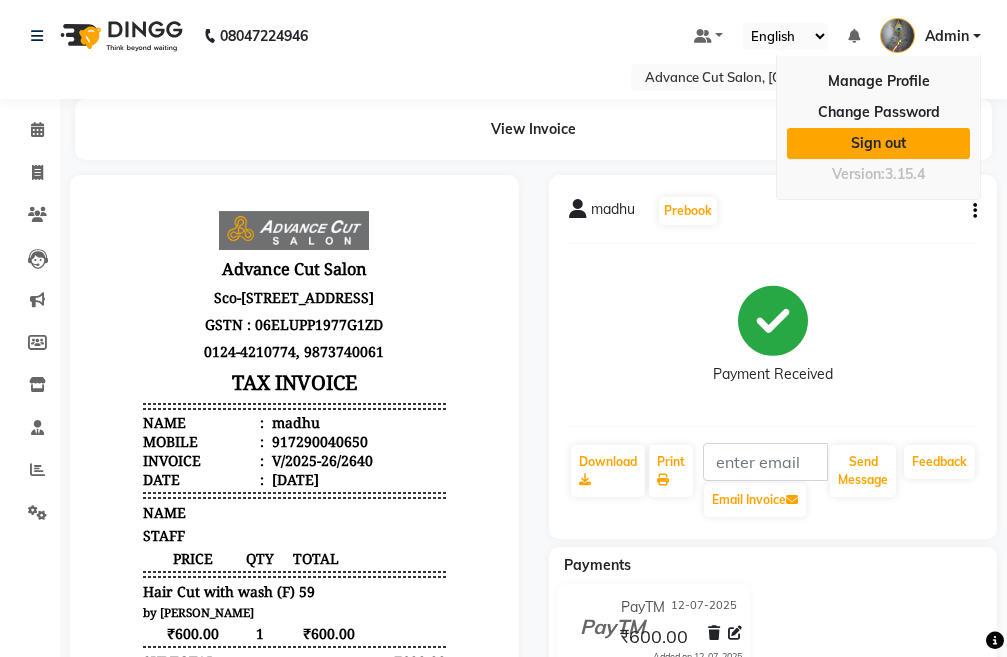 click on "Sign out" at bounding box center (878, 143) 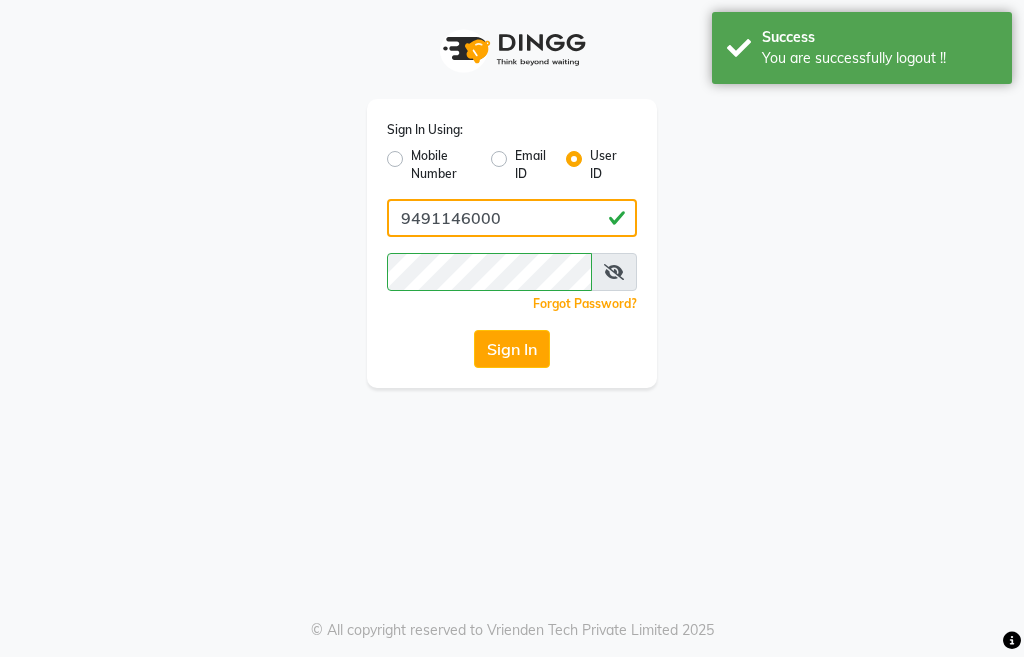 click on "9491146000" 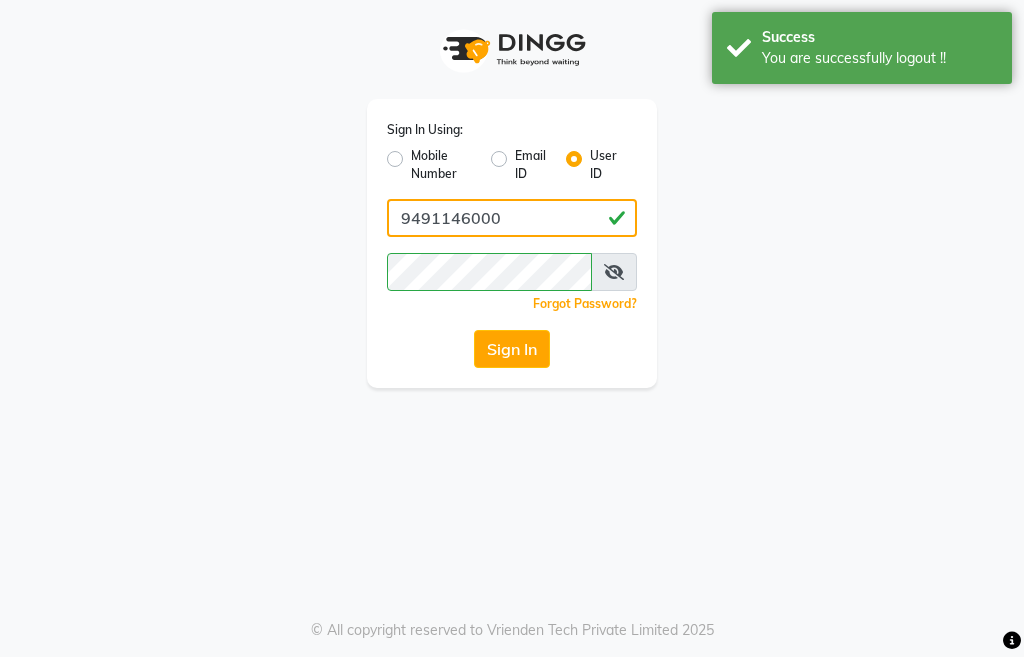 click on "9491146000" 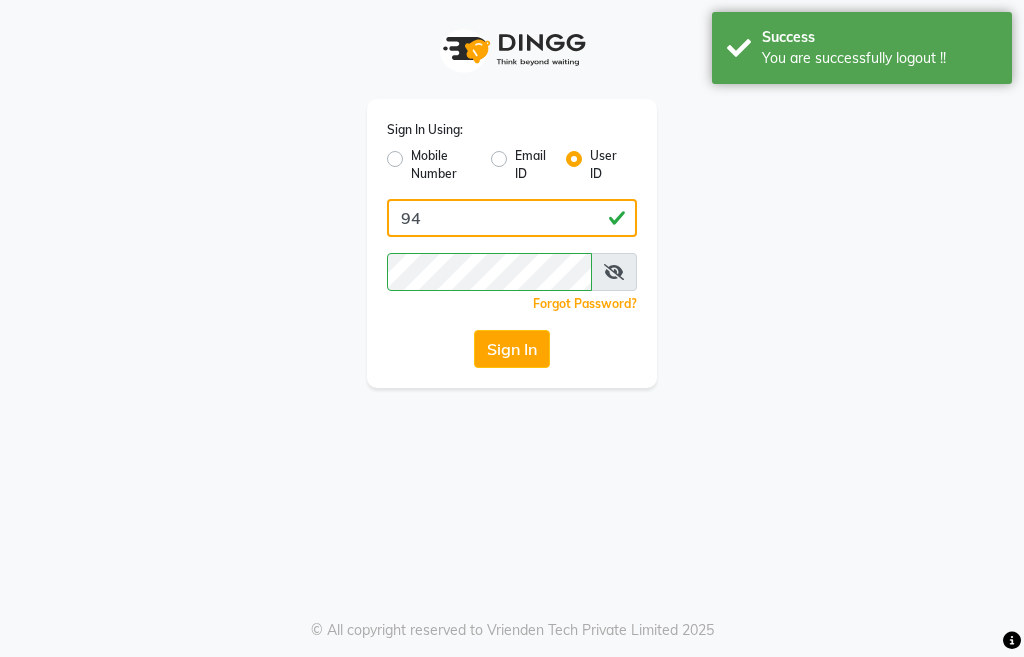 type on "9" 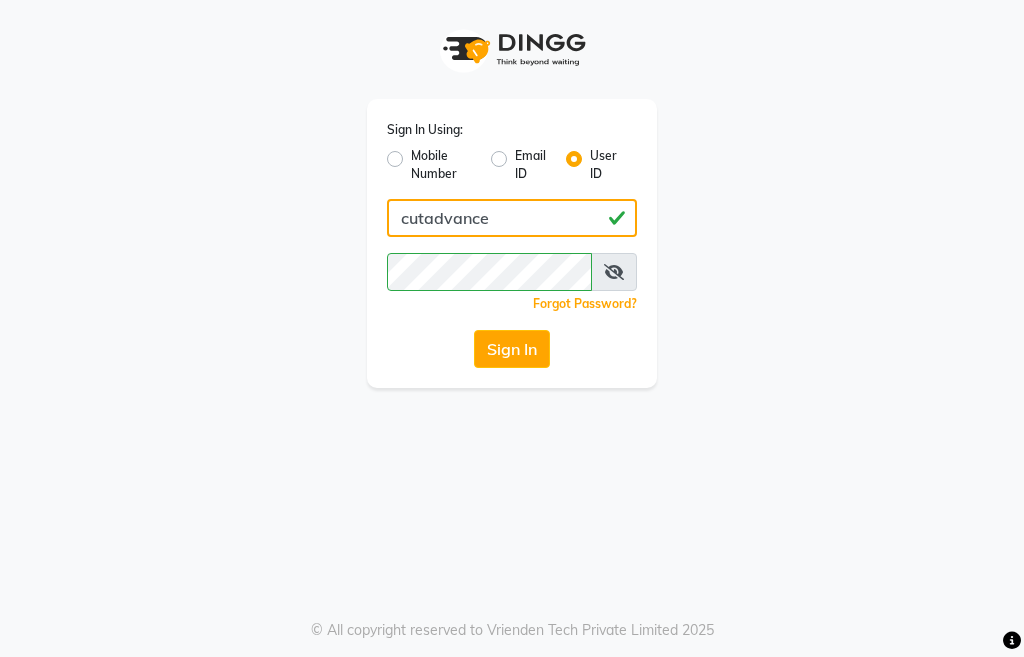 type on "cutadvance" 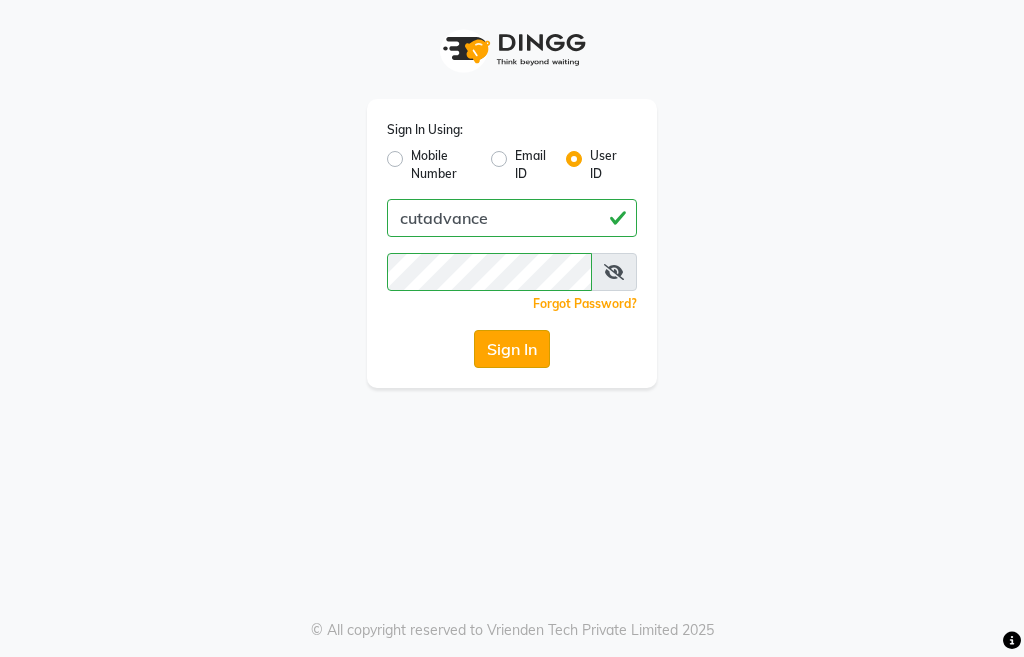 click on "Sign In" 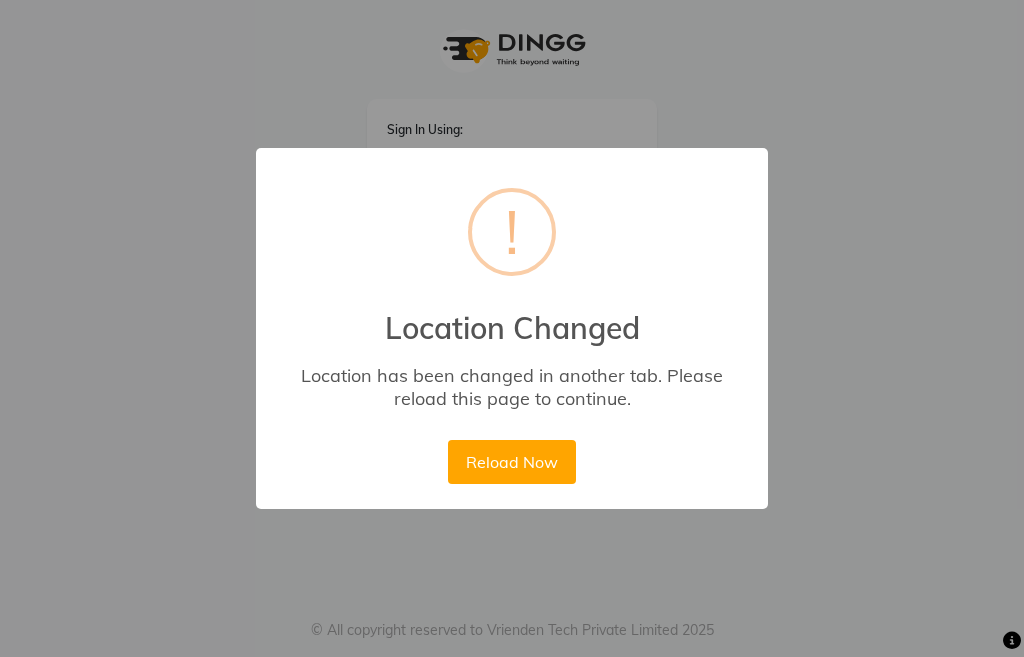 scroll, scrollTop: 0, scrollLeft: 0, axis: both 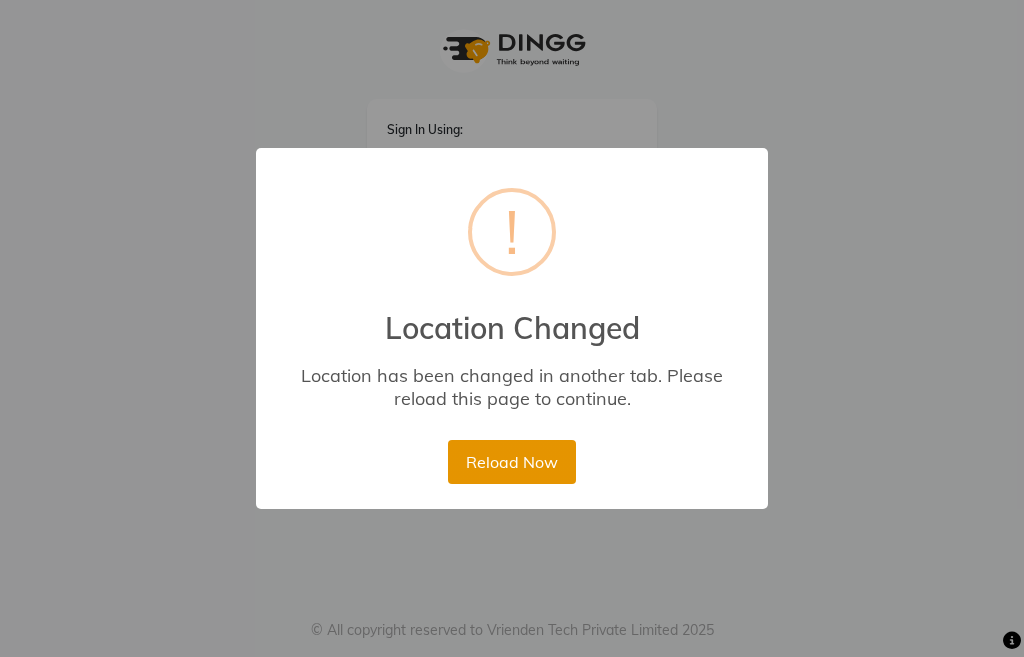 click on "Reload Now" at bounding box center (511, 462) 